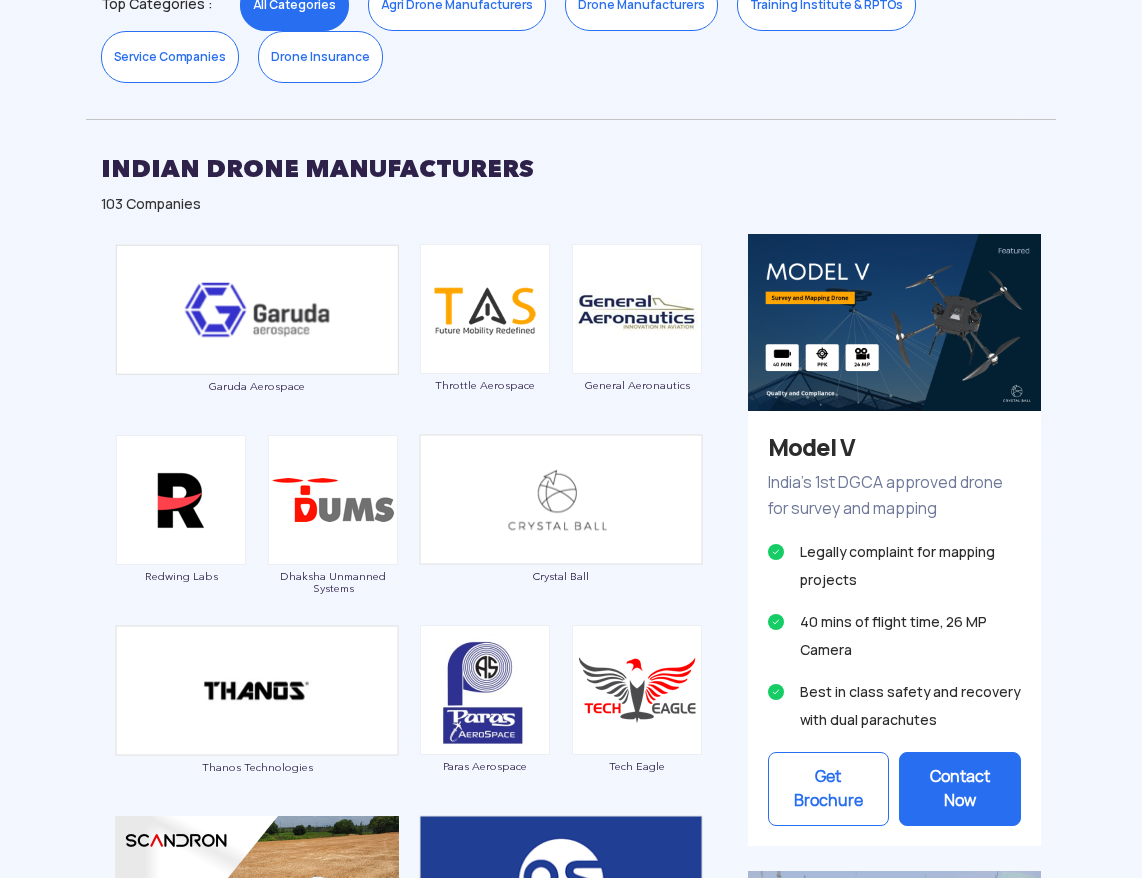 scroll, scrollTop: 1572, scrollLeft: 0, axis: vertical 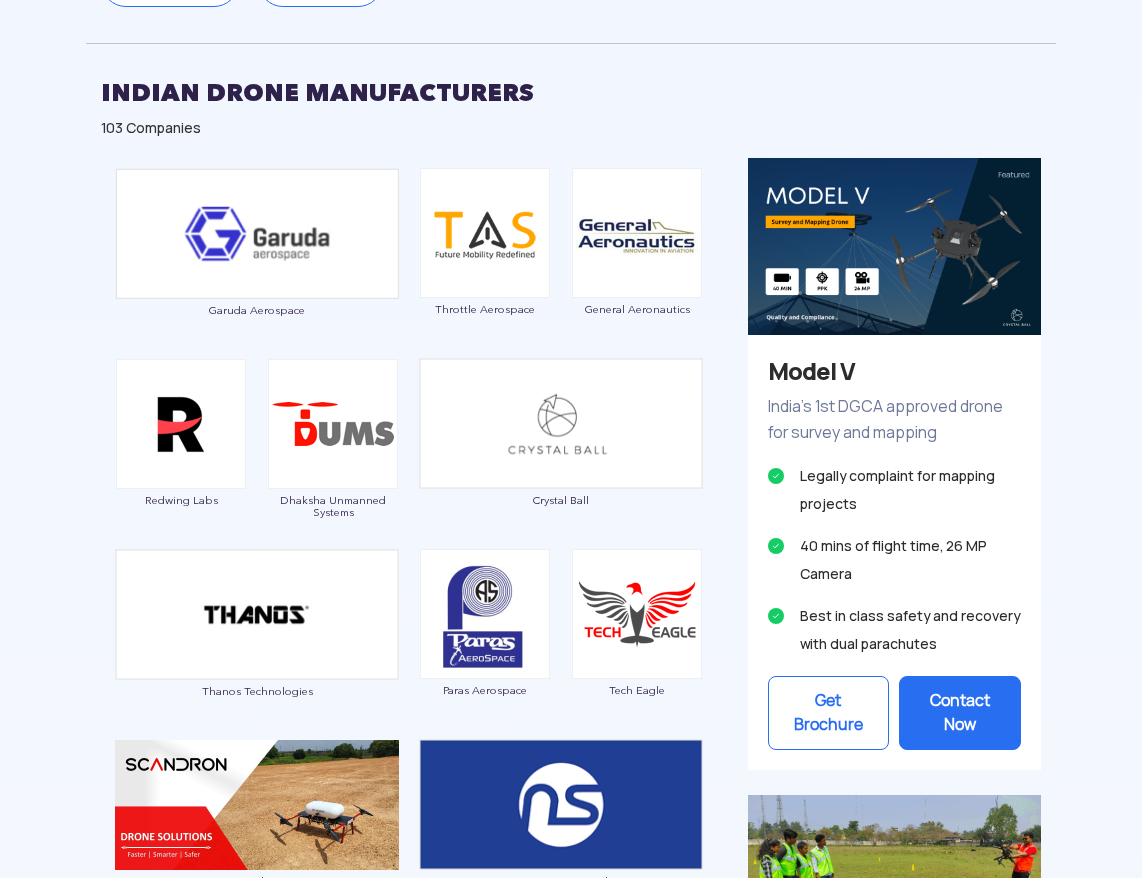 click on "Contact Now" at bounding box center [960, 713] 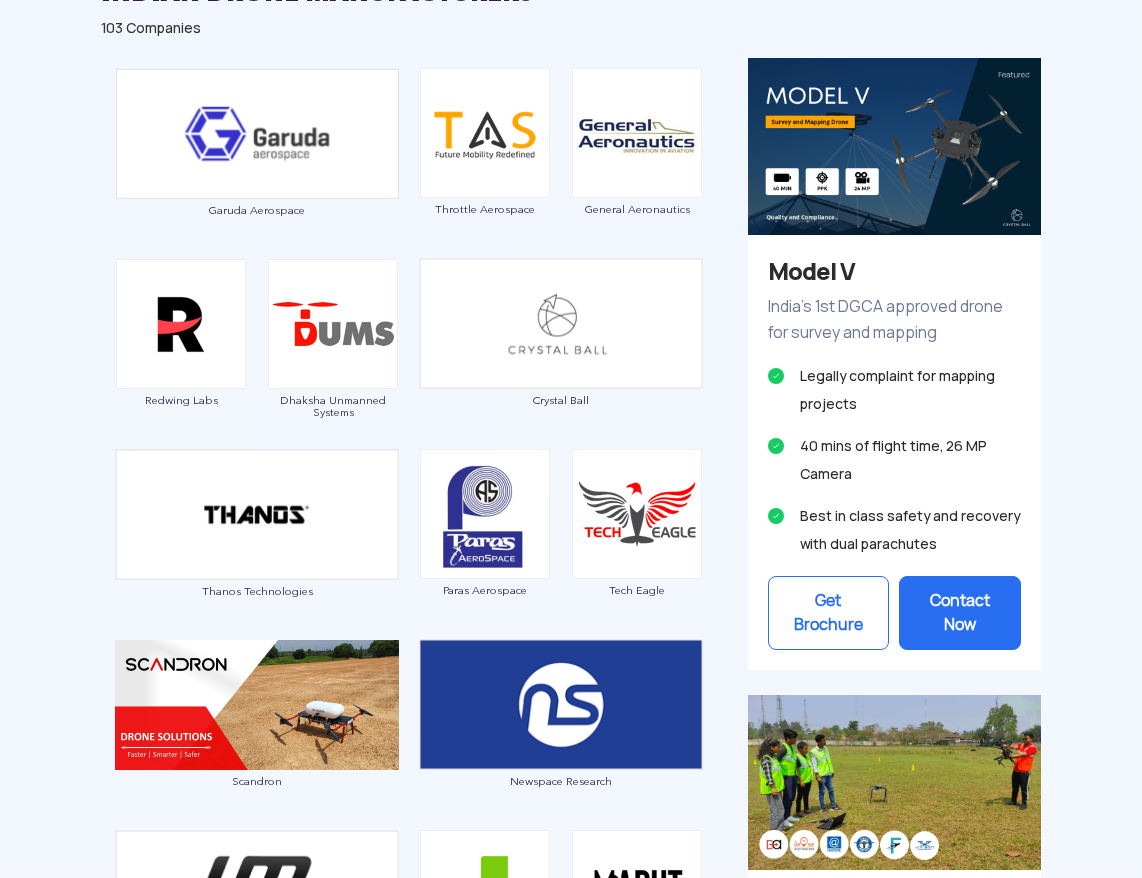 drag, startPoint x: 988, startPoint y: 721, endPoint x: 685, endPoint y: 795, distance: 311.90543 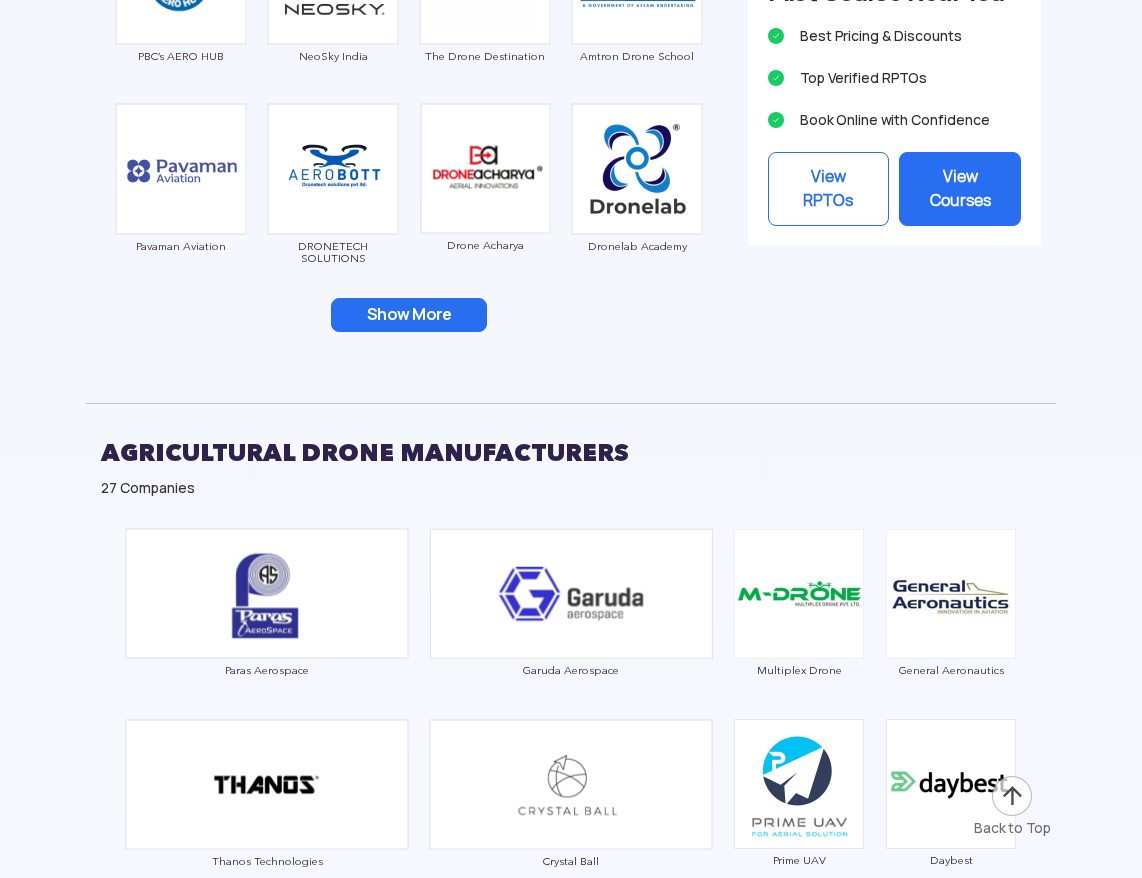 scroll, scrollTop: 3560, scrollLeft: 0, axis: vertical 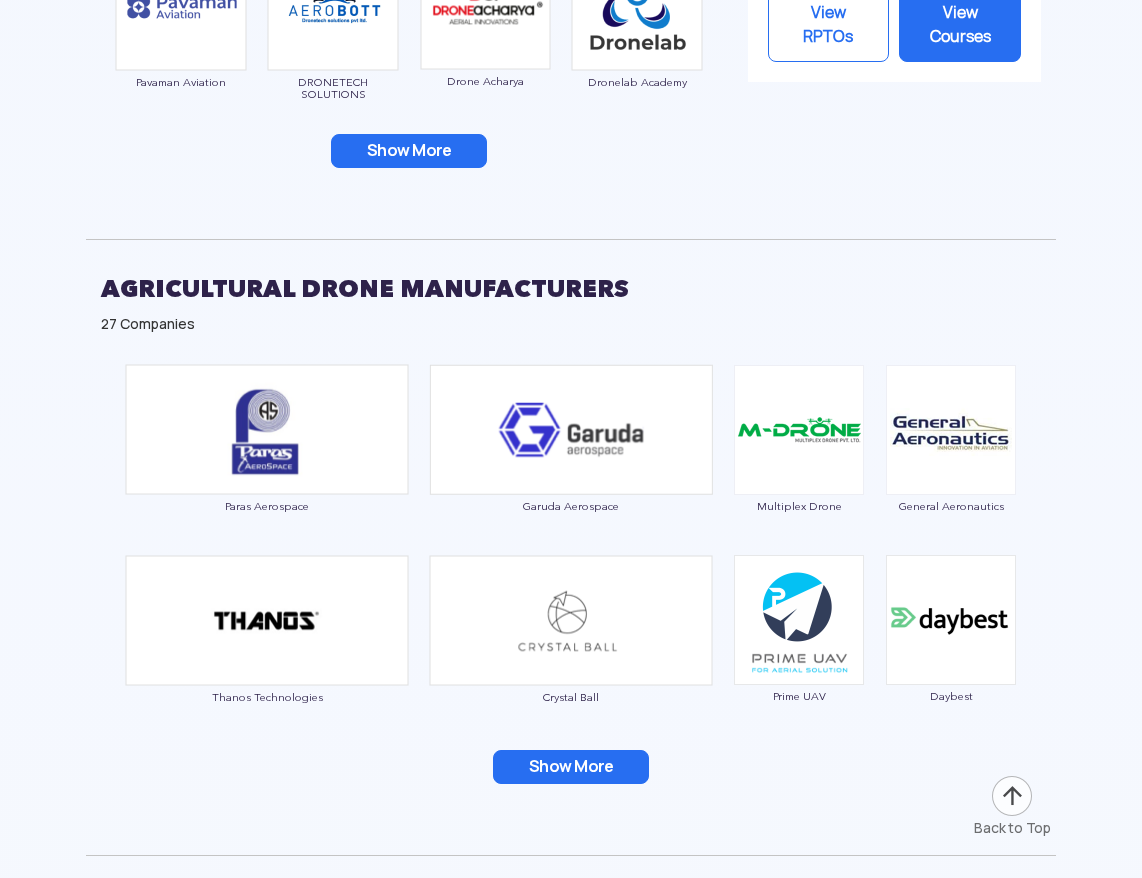 click on "Show More" at bounding box center [571, 767] 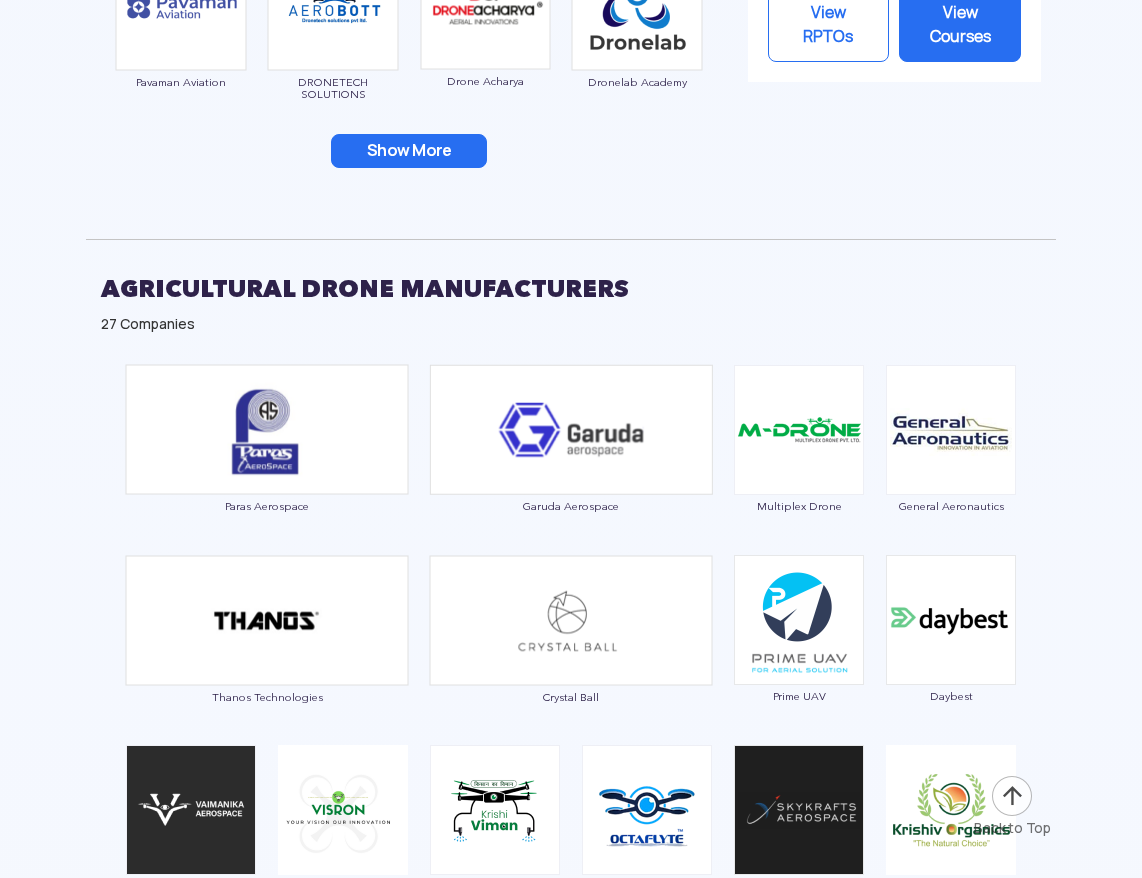 scroll, scrollTop: 3884, scrollLeft: 0, axis: vertical 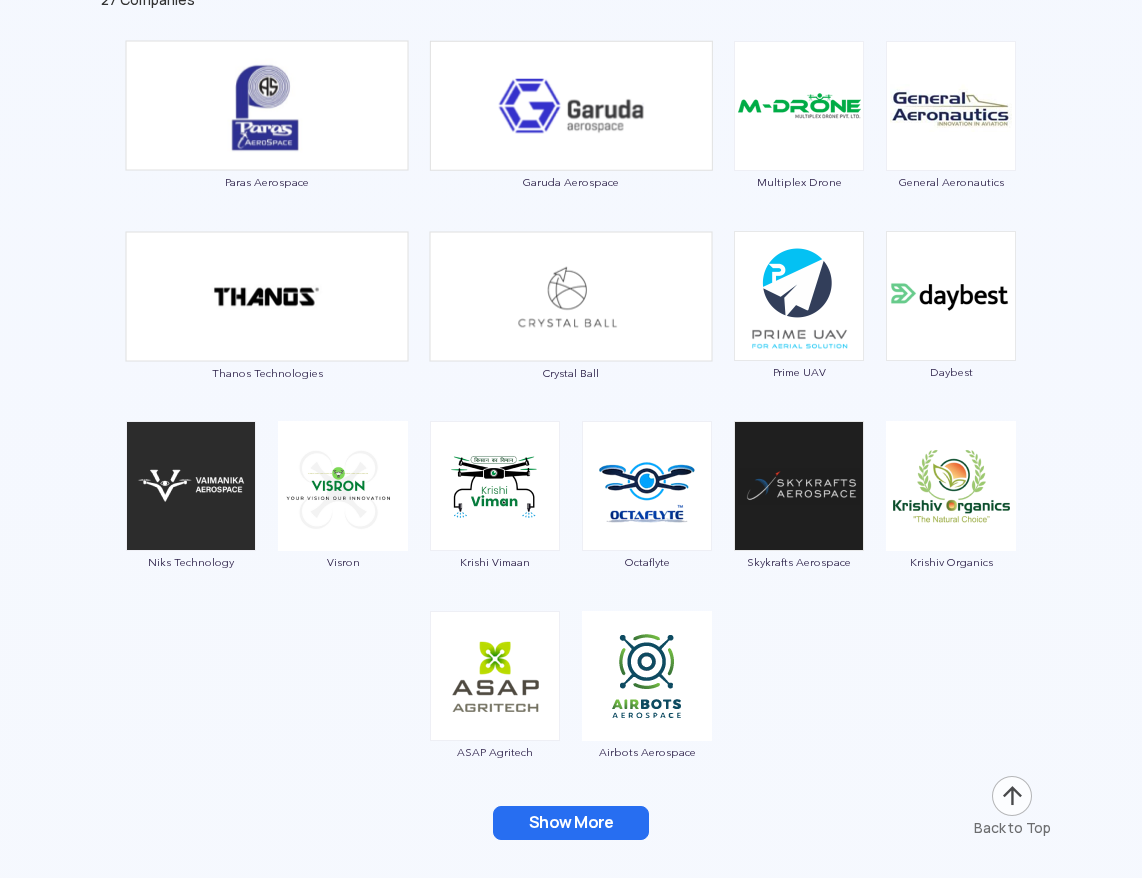click on "Show More" at bounding box center [571, 823] 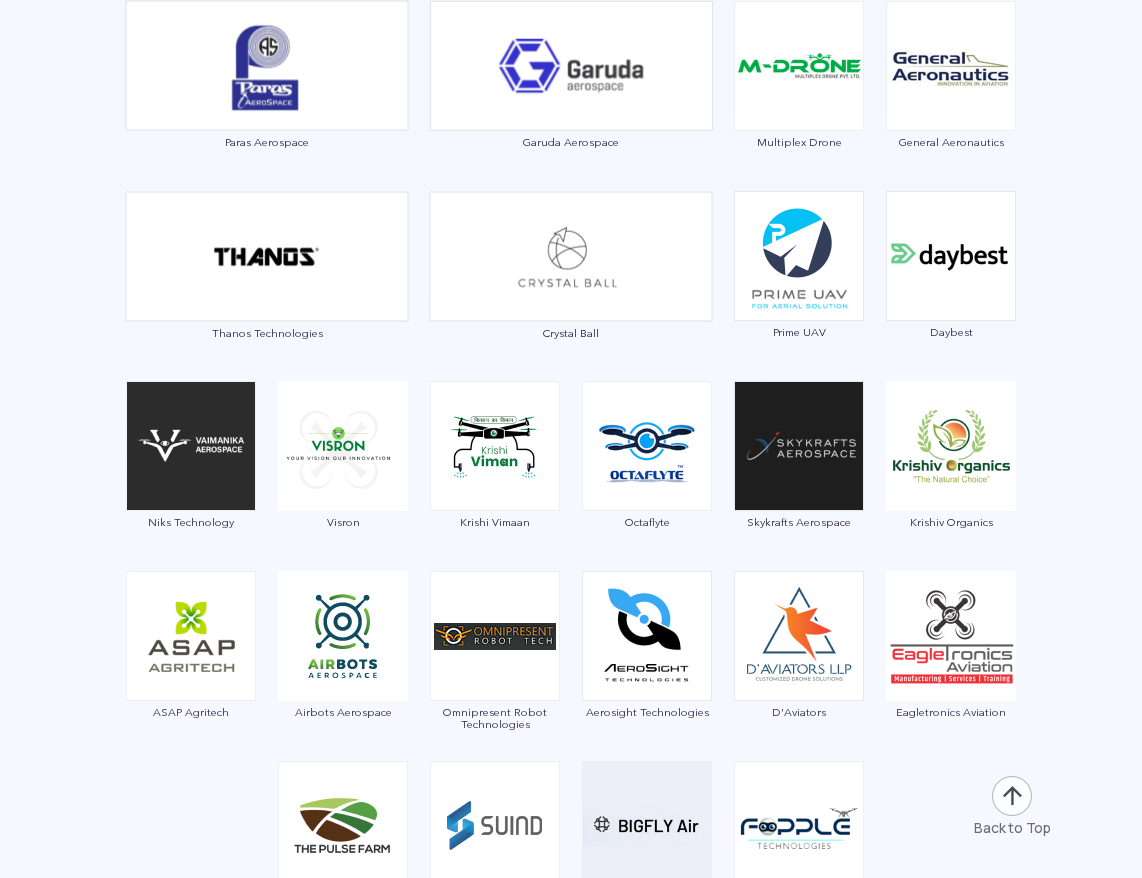 scroll, scrollTop: 4140, scrollLeft: 0, axis: vertical 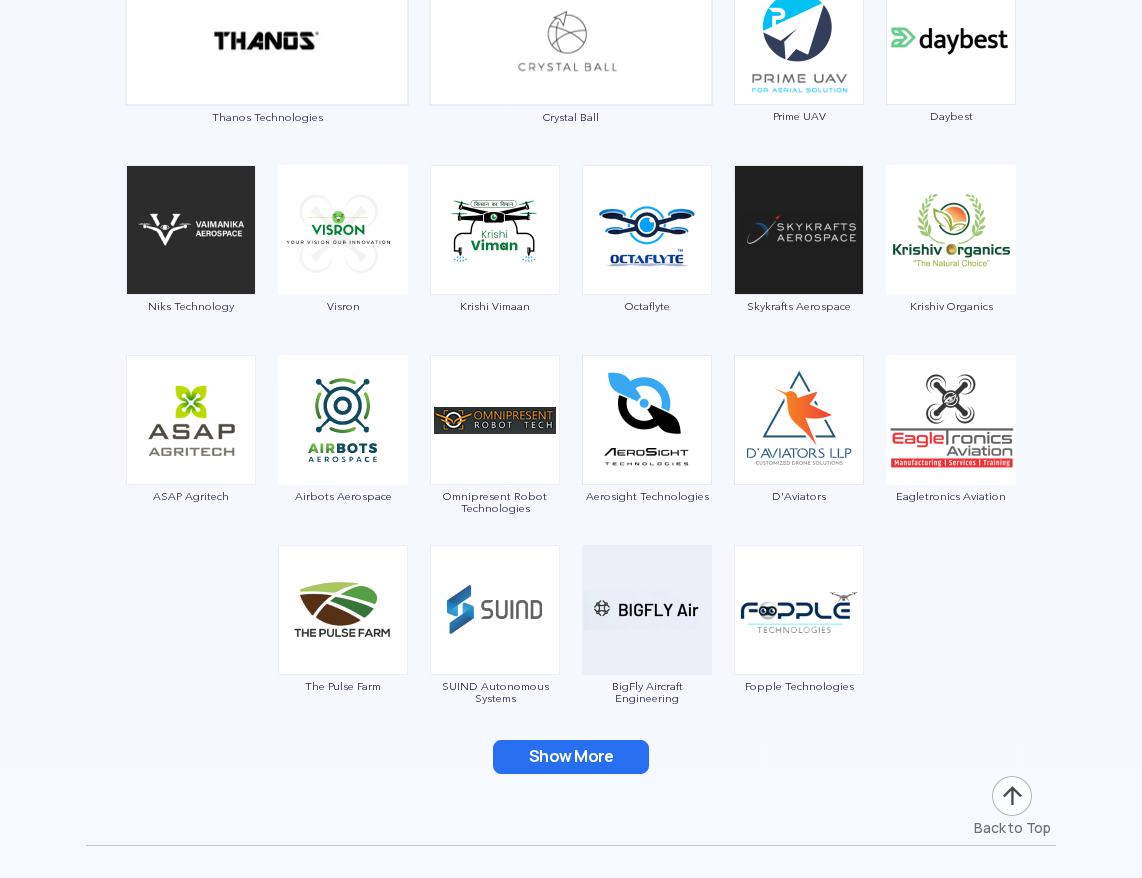 click on "Show More" at bounding box center [571, 757] 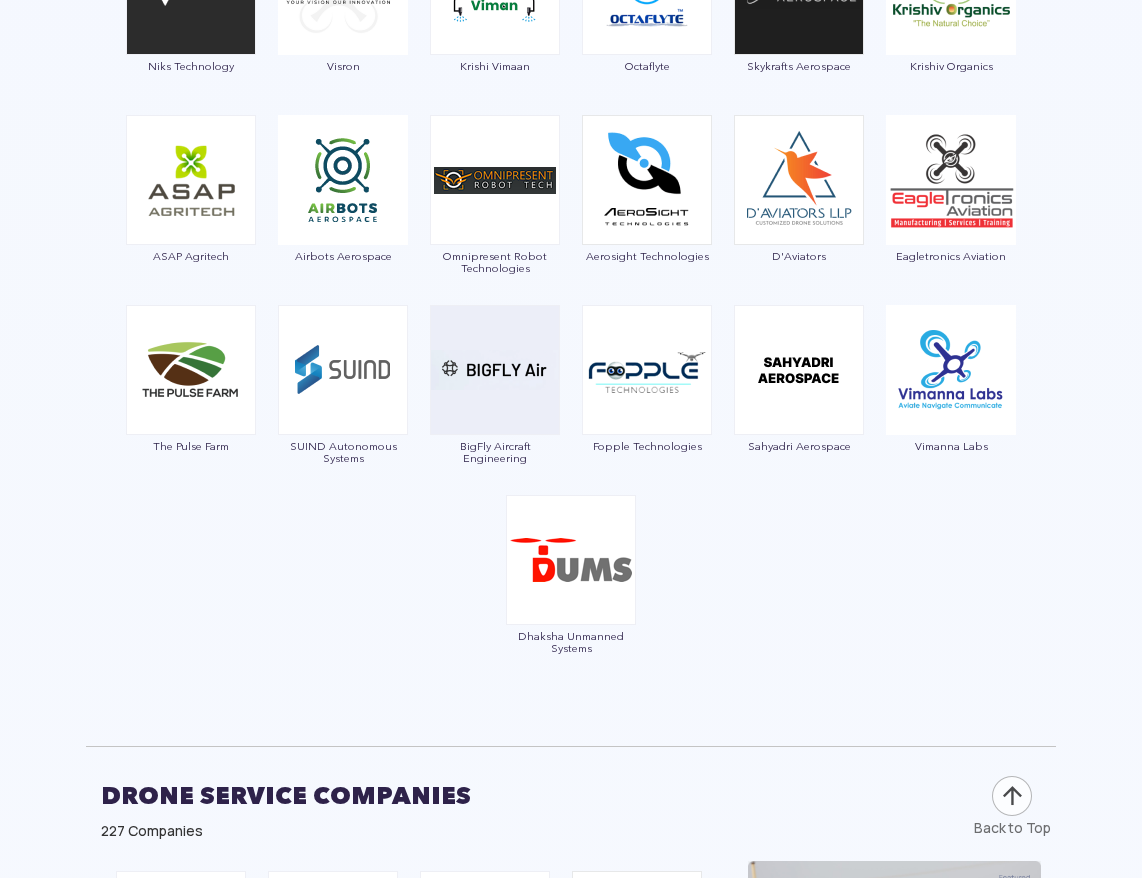 scroll, scrollTop: 4344, scrollLeft: 0, axis: vertical 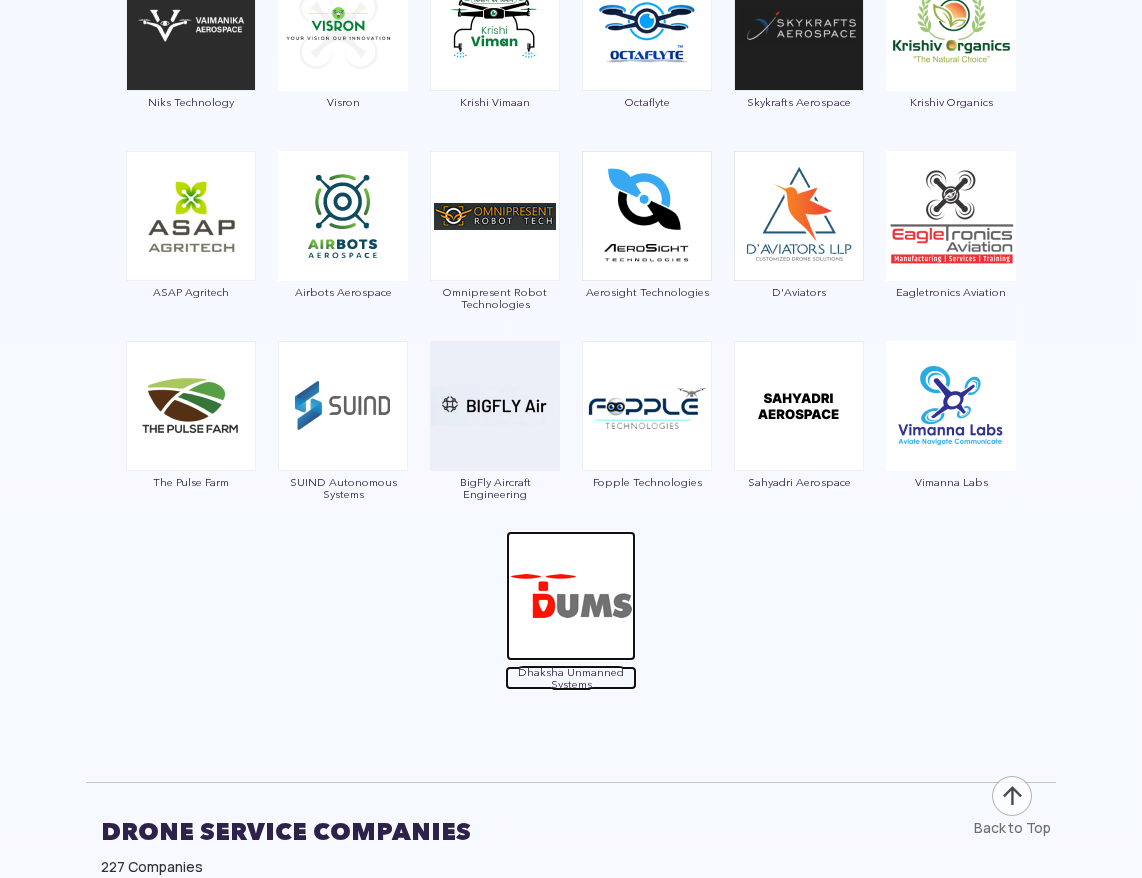 click at bounding box center (571, 596) 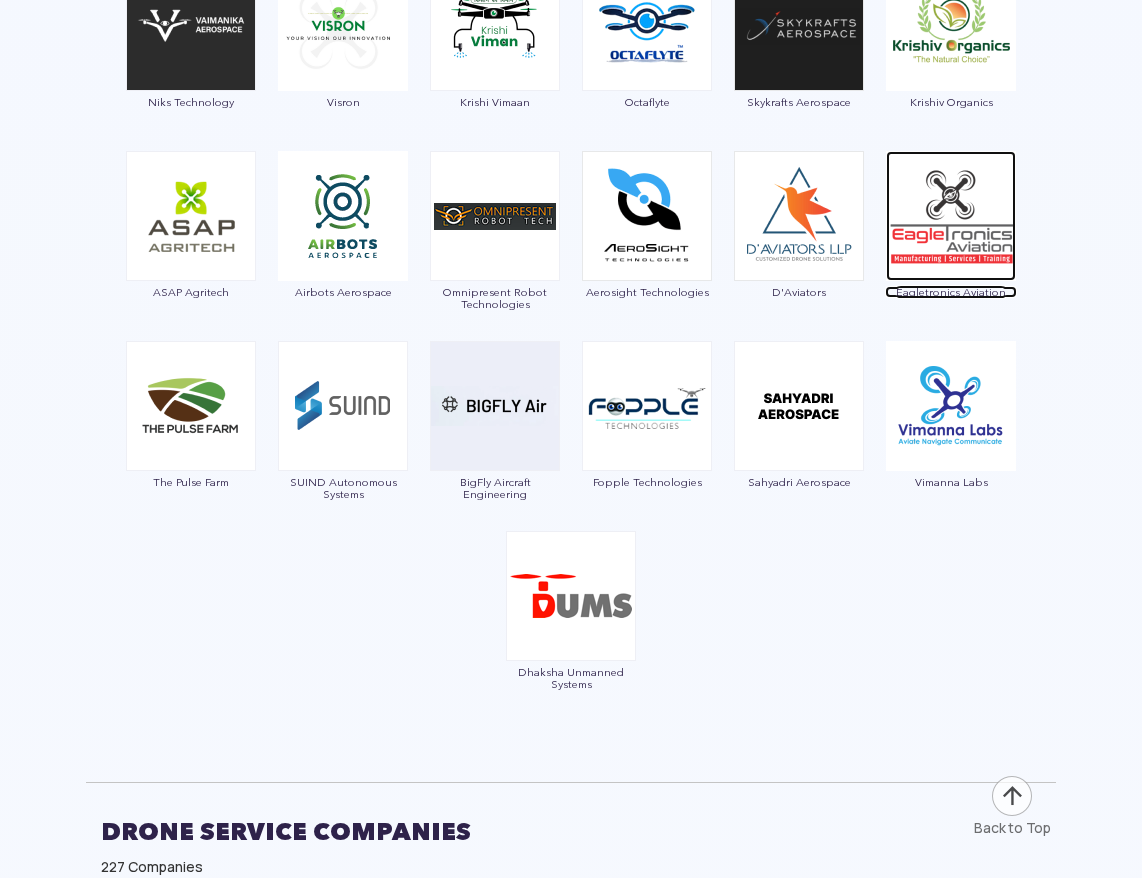 click at bounding box center (951, 216) 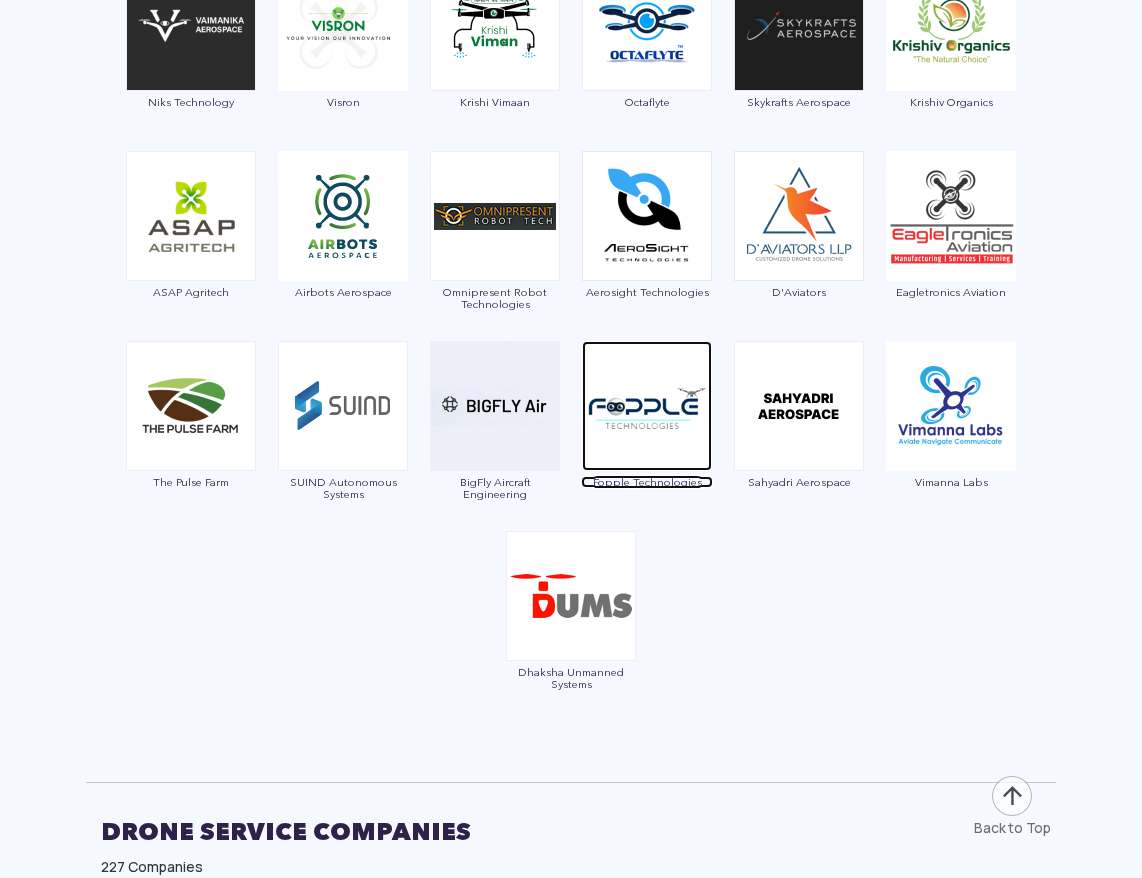 click at bounding box center [647, 406] 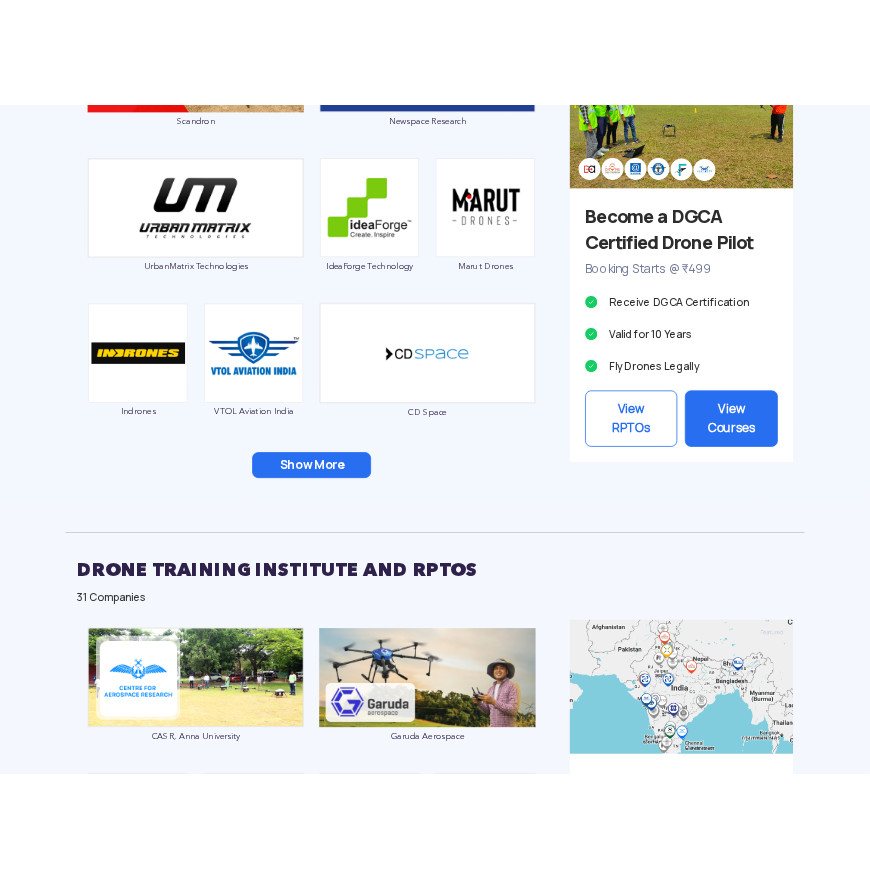scroll, scrollTop: 2988, scrollLeft: 0, axis: vertical 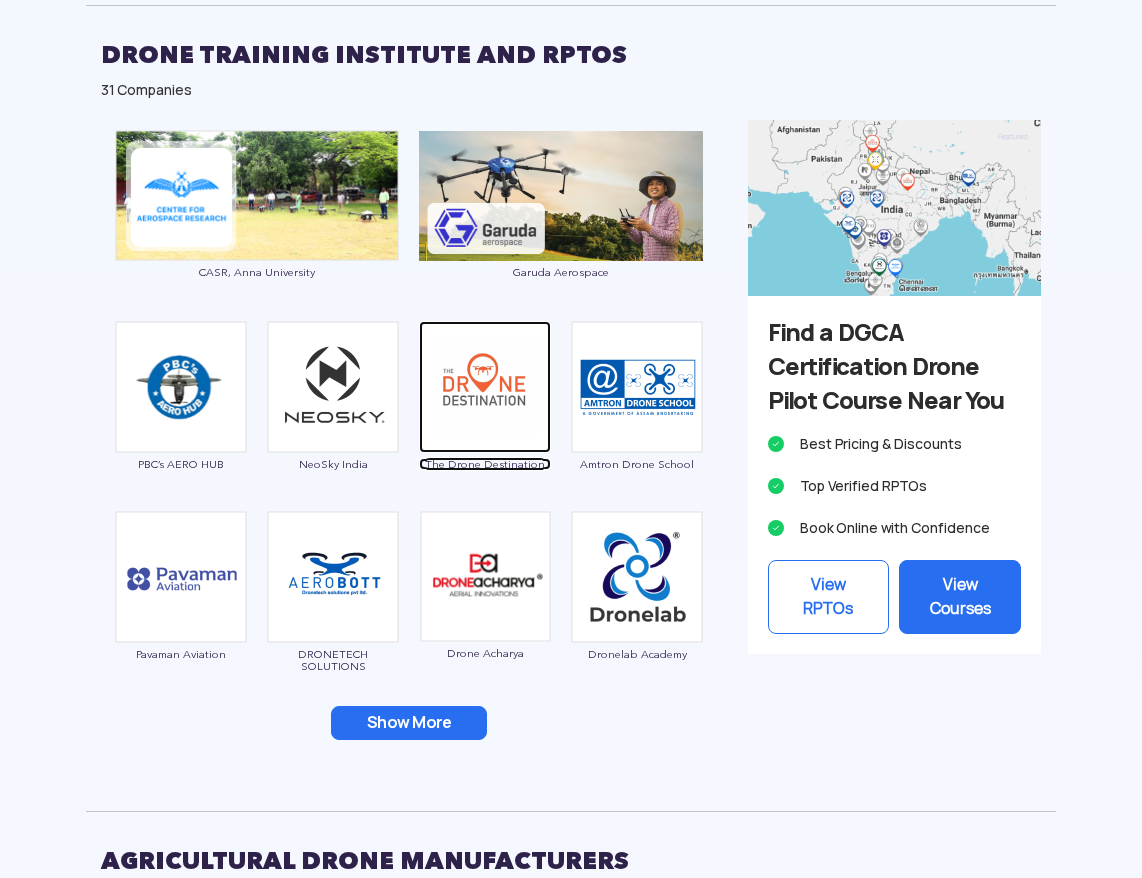 click at bounding box center (485, 387) 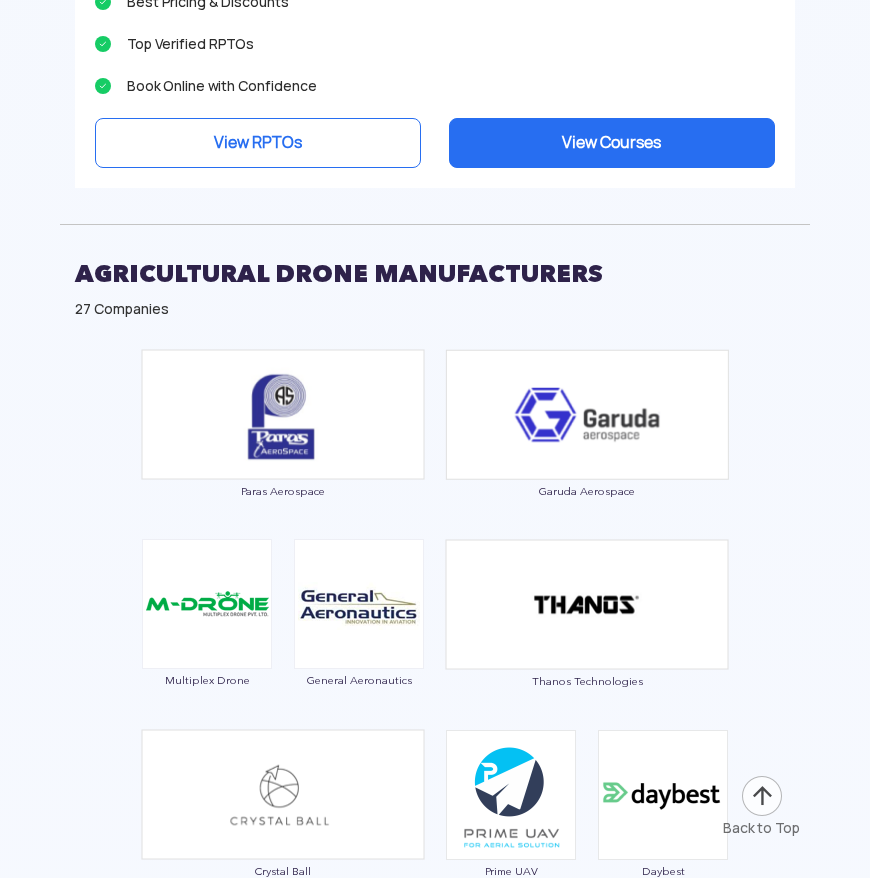 scroll, scrollTop: 5868, scrollLeft: 0, axis: vertical 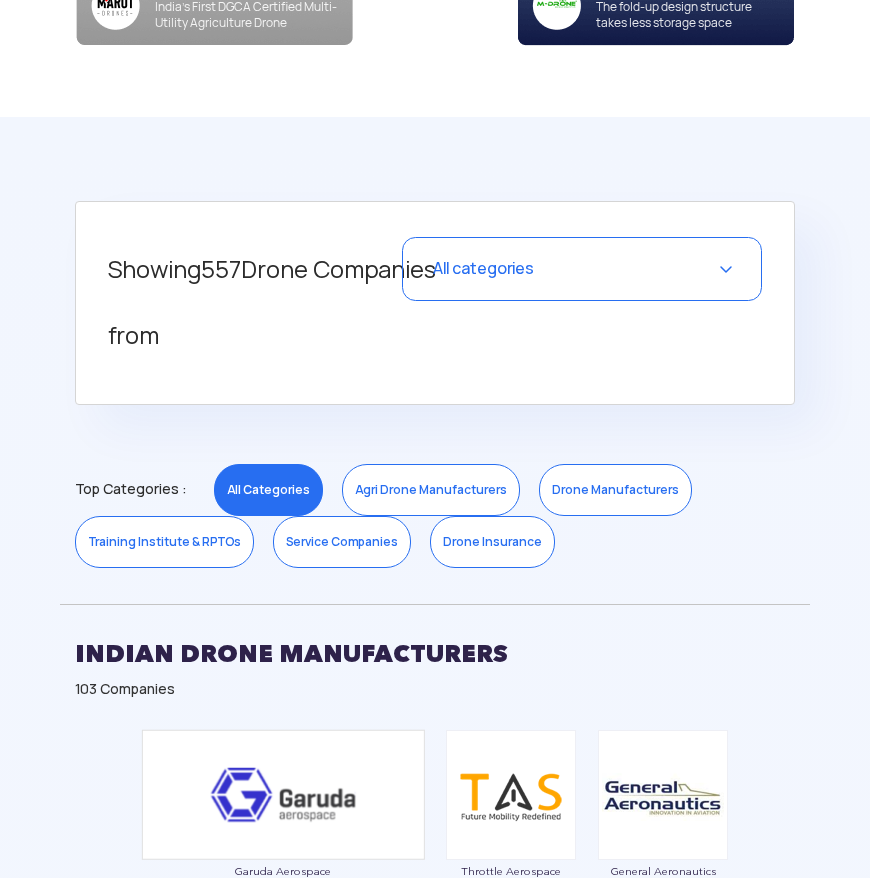 click on "Agri Drone Manufacturers" at bounding box center [431, 490] 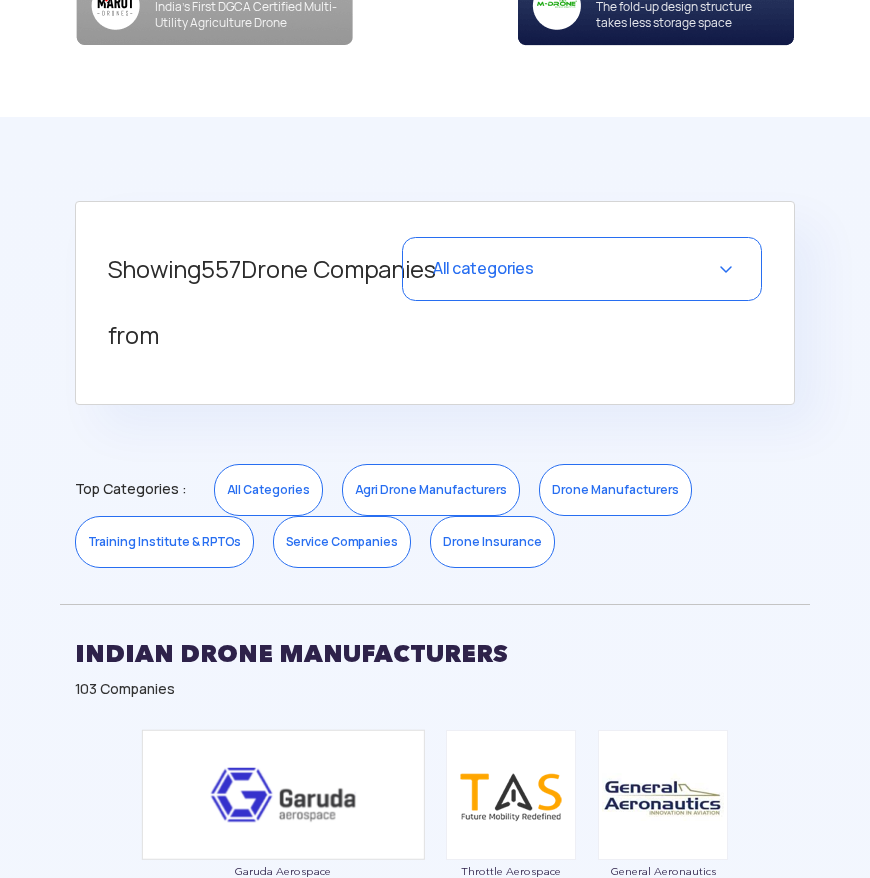 click on "All Categories" at bounding box center (268, 490) 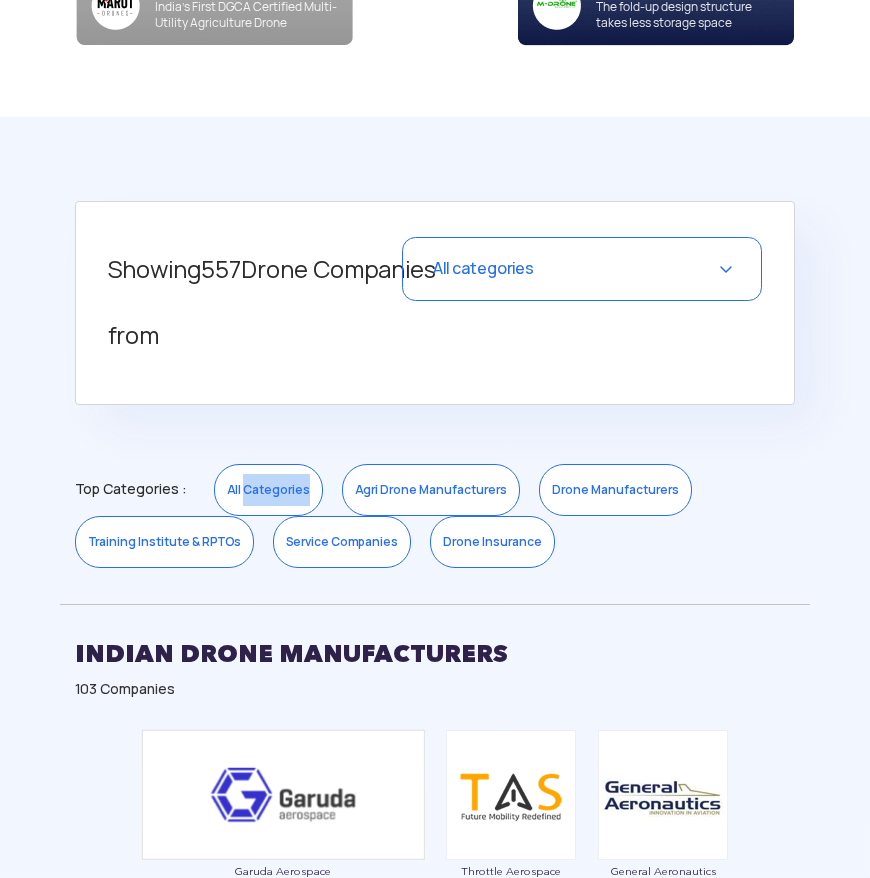 click on "All Categories" at bounding box center (268, 490) 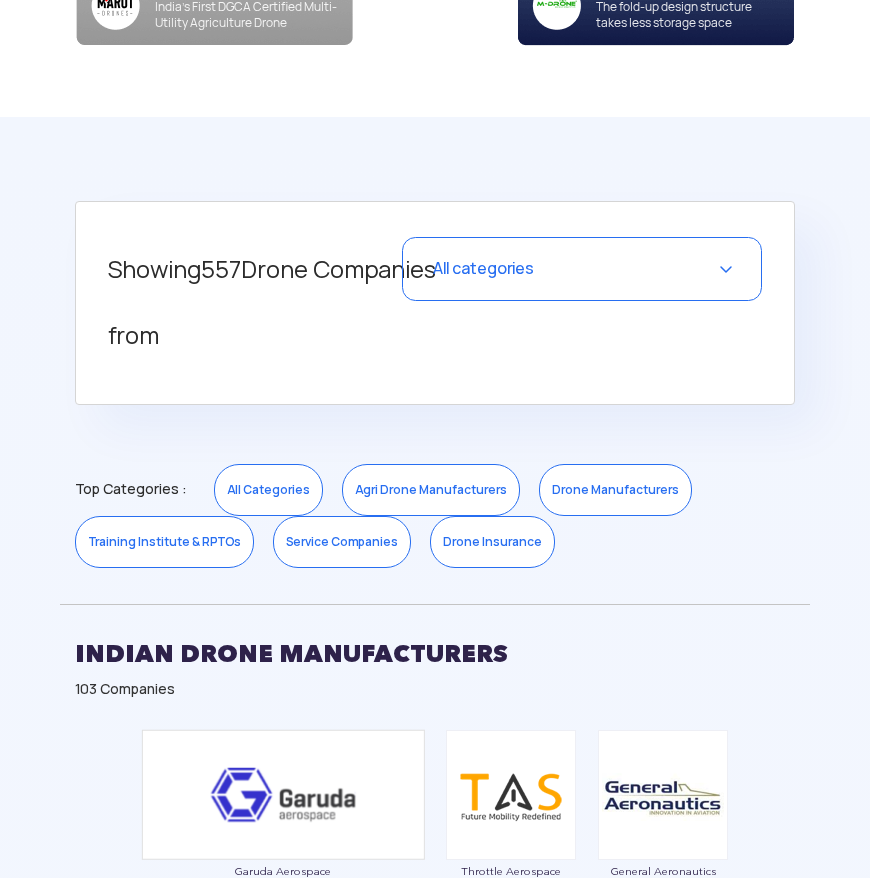 drag, startPoint x: 127, startPoint y: 447, endPoint x: 104, endPoint y: 437, distance: 25.079872 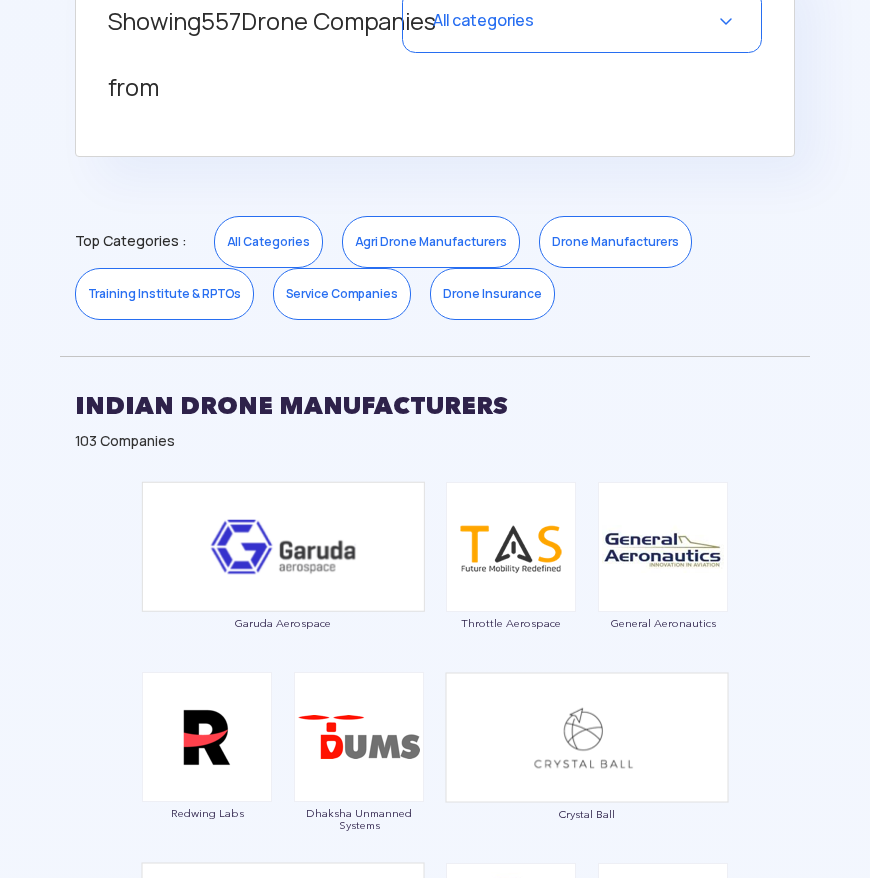 scroll, scrollTop: 1048, scrollLeft: 0, axis: vertical 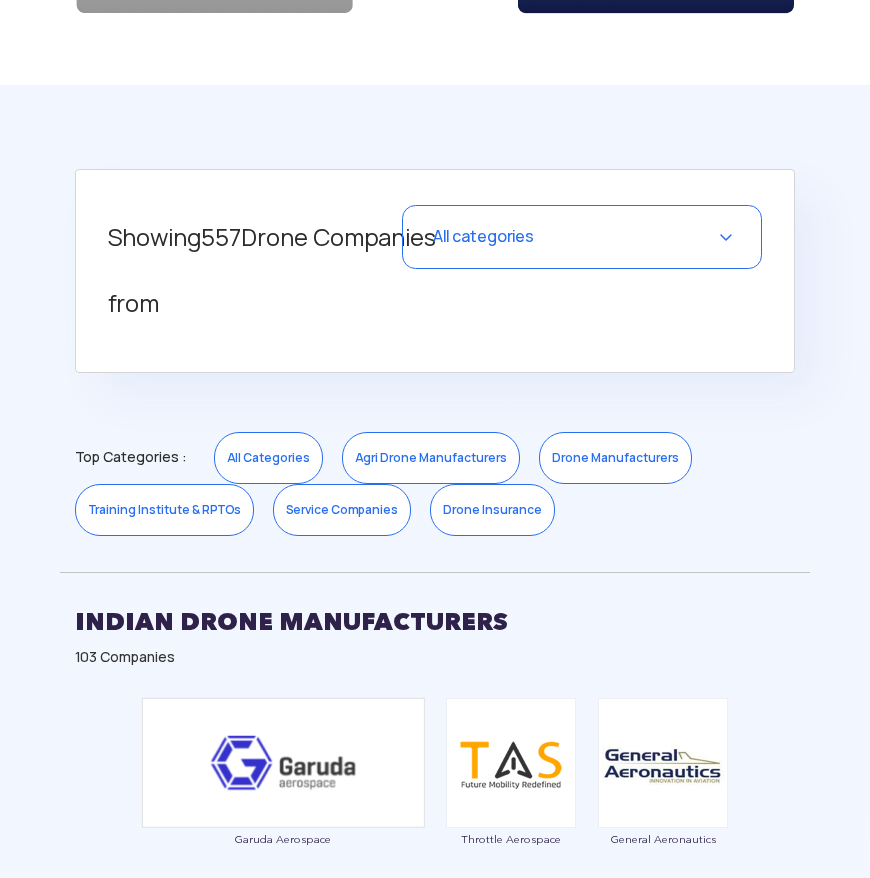 click on "All categories" at bounding box center [582, 237] 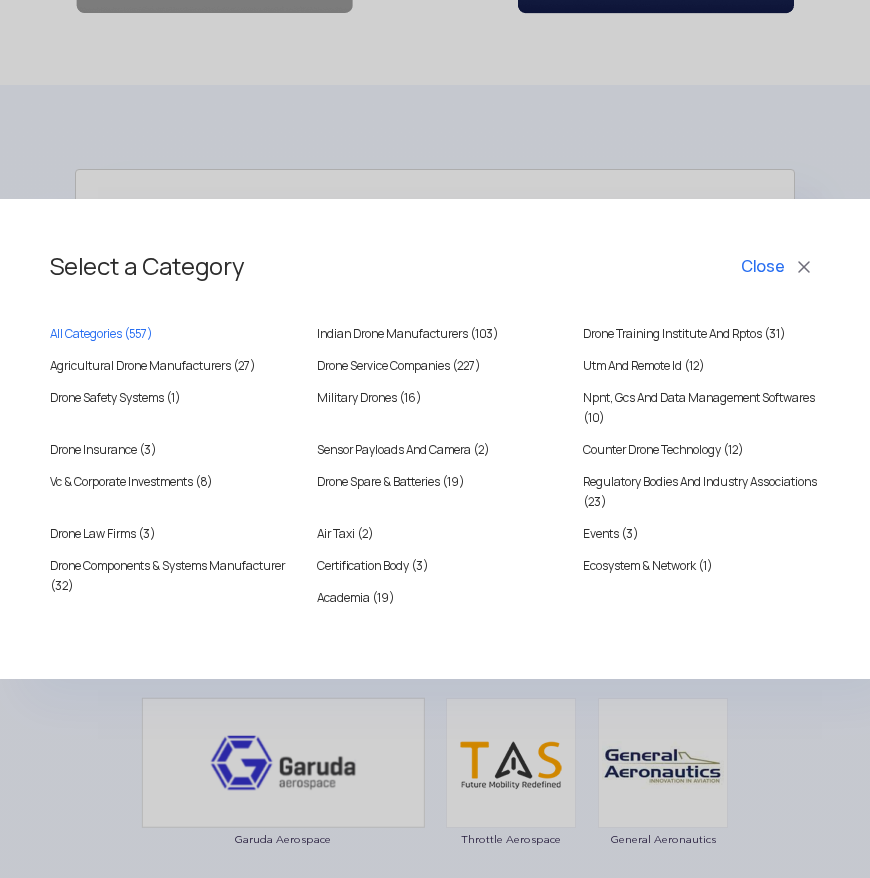 click on "Close" at bounding box center (778, 267) 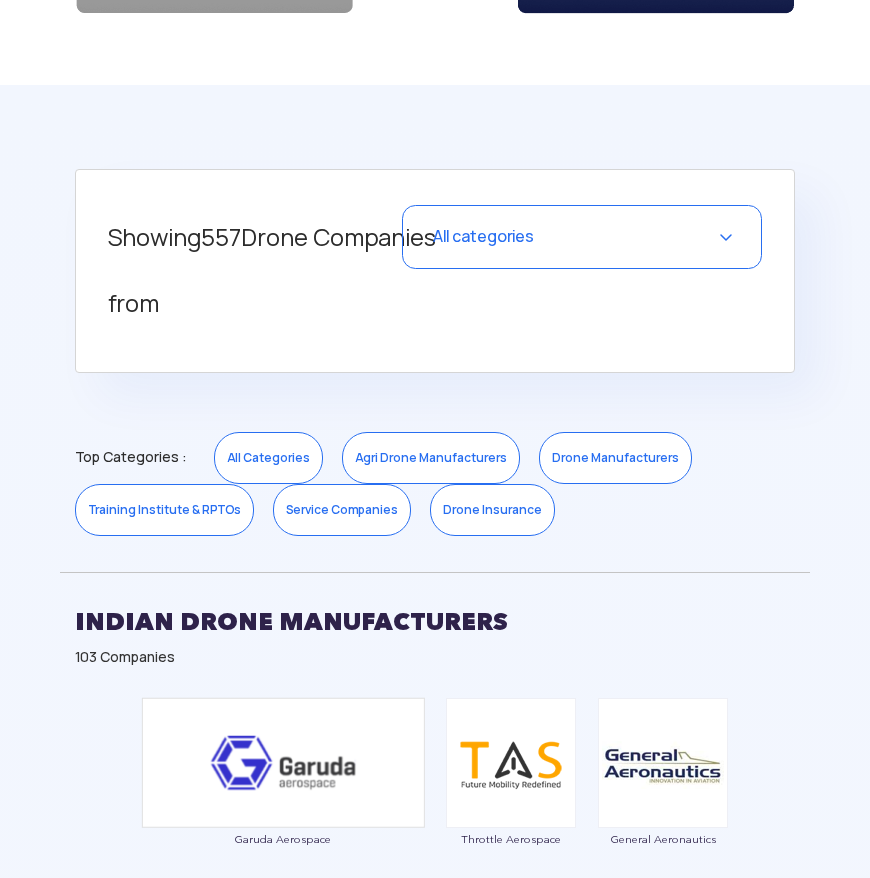click on "Agri Drone Manufacturers" at bounding box center [431, 458] 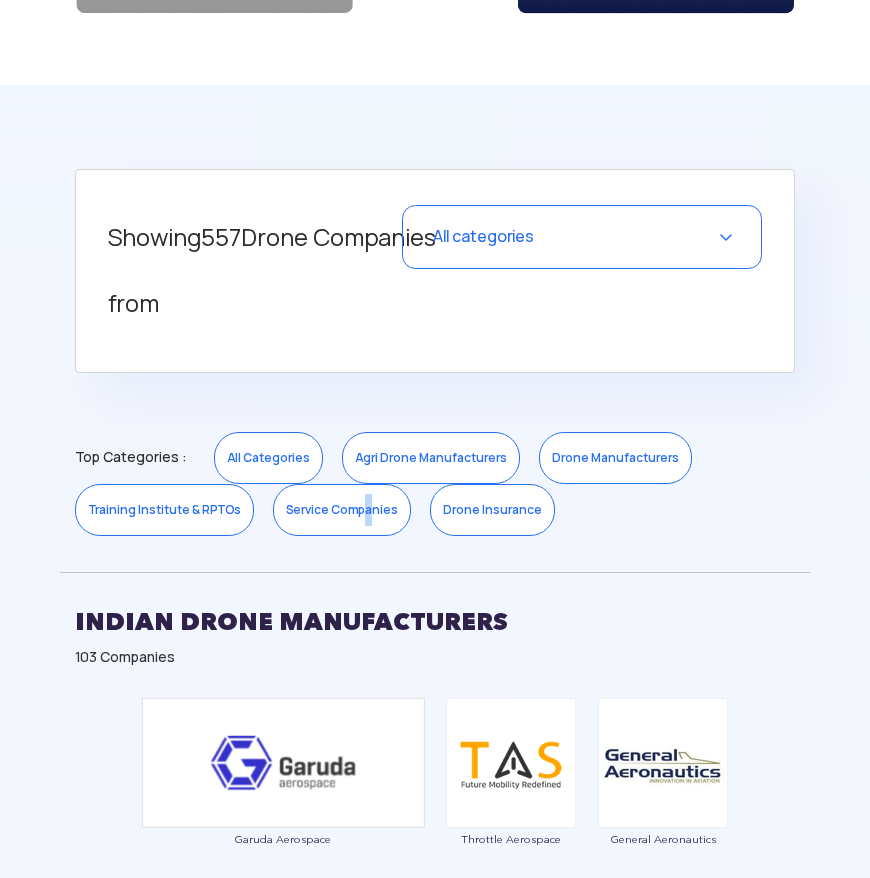 drag, startPoint x: 369, startPoint y: 516, endPoint x: 332, endPoint y: 508, distance: 37.85499 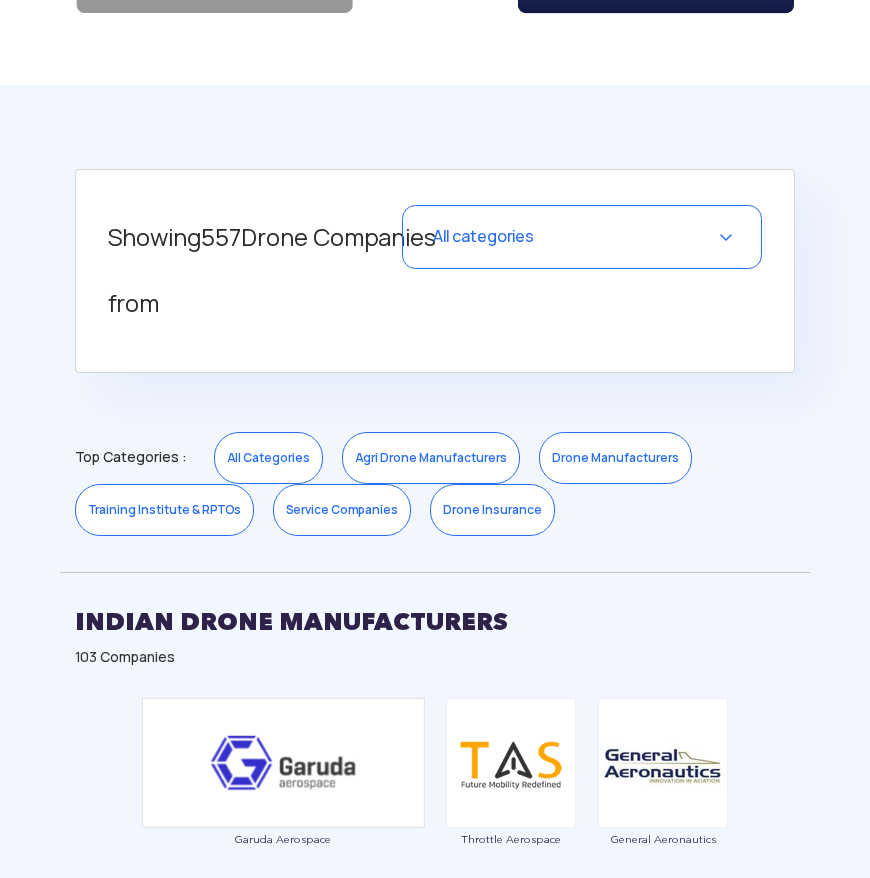 drag, startPoint x: 206, startPoint y: 505, endPoint x: 225, endPoint y: 484, distance: 28.319605 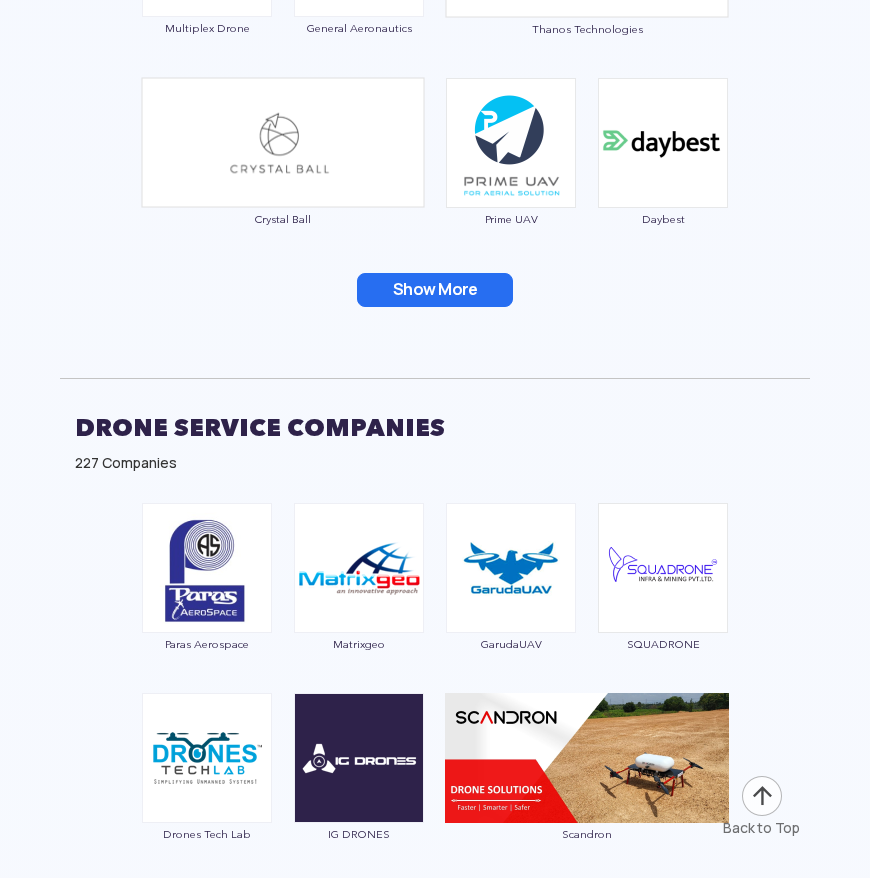 scroll, scrollTop: 6148, scrollLeft: 0, axis: vertical 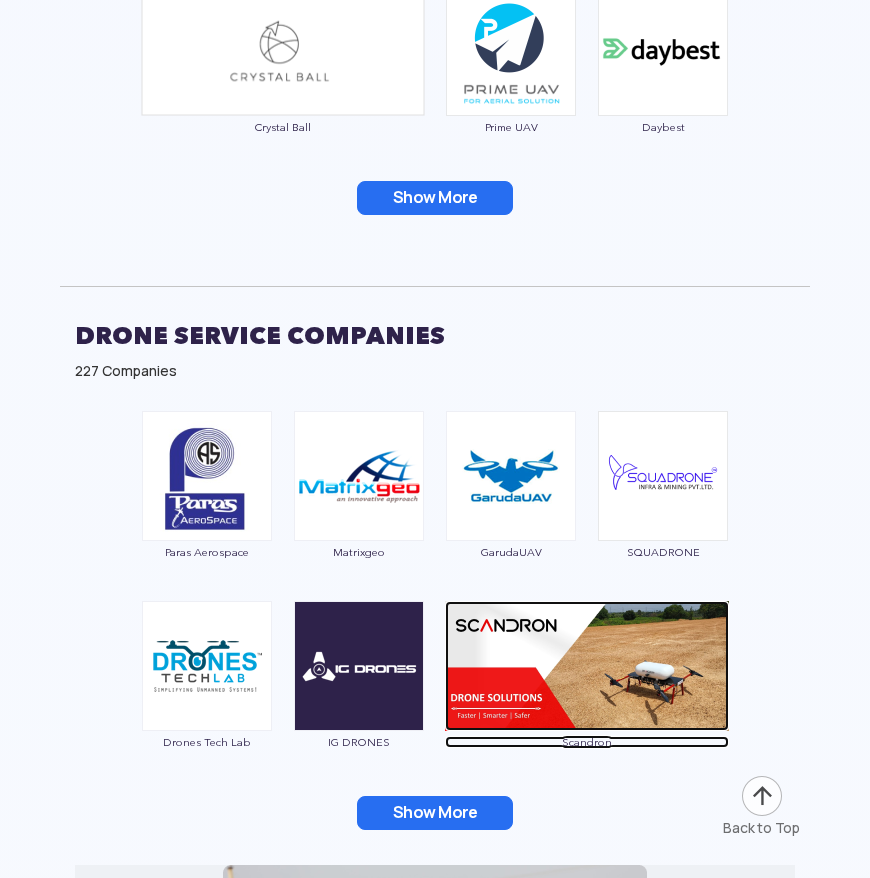 click at bounding box center (587, 666) 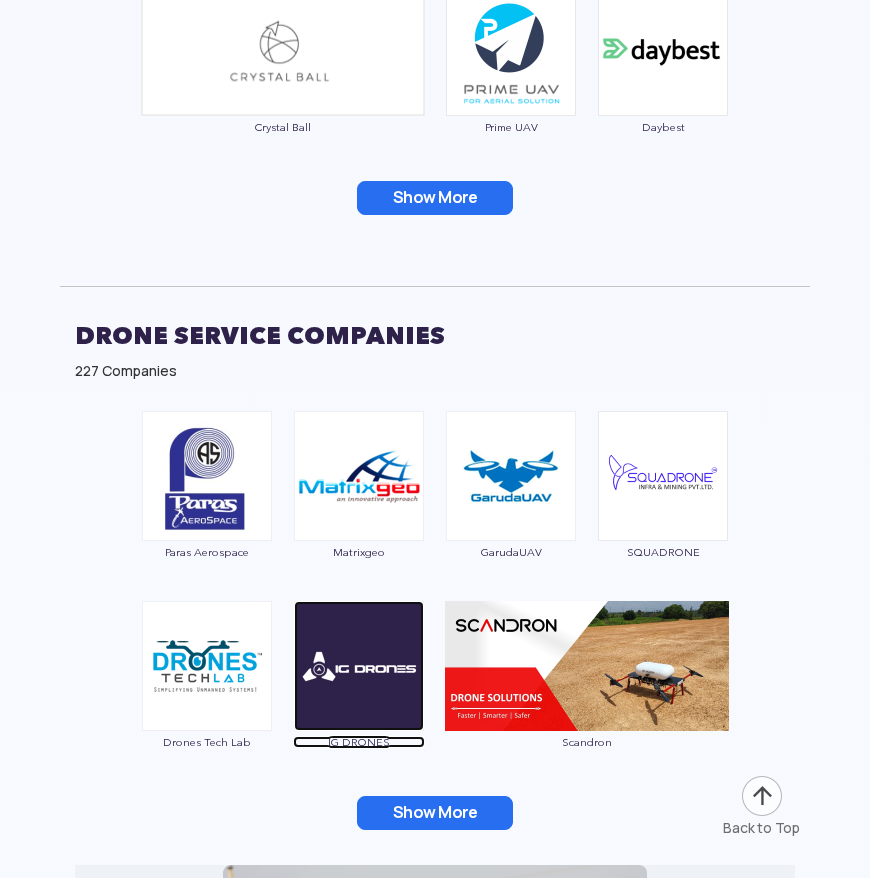 click at bounding box center (359, 666) 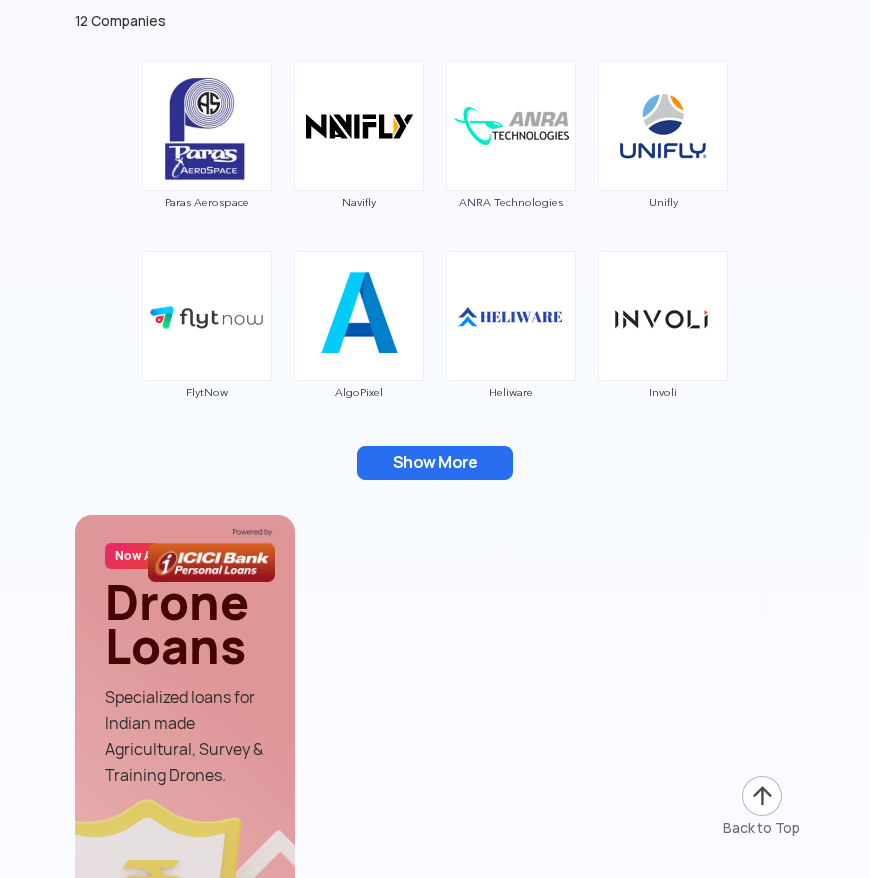 scroll, scrollTop: 7784, scrollLeft: 0, axis: vertical 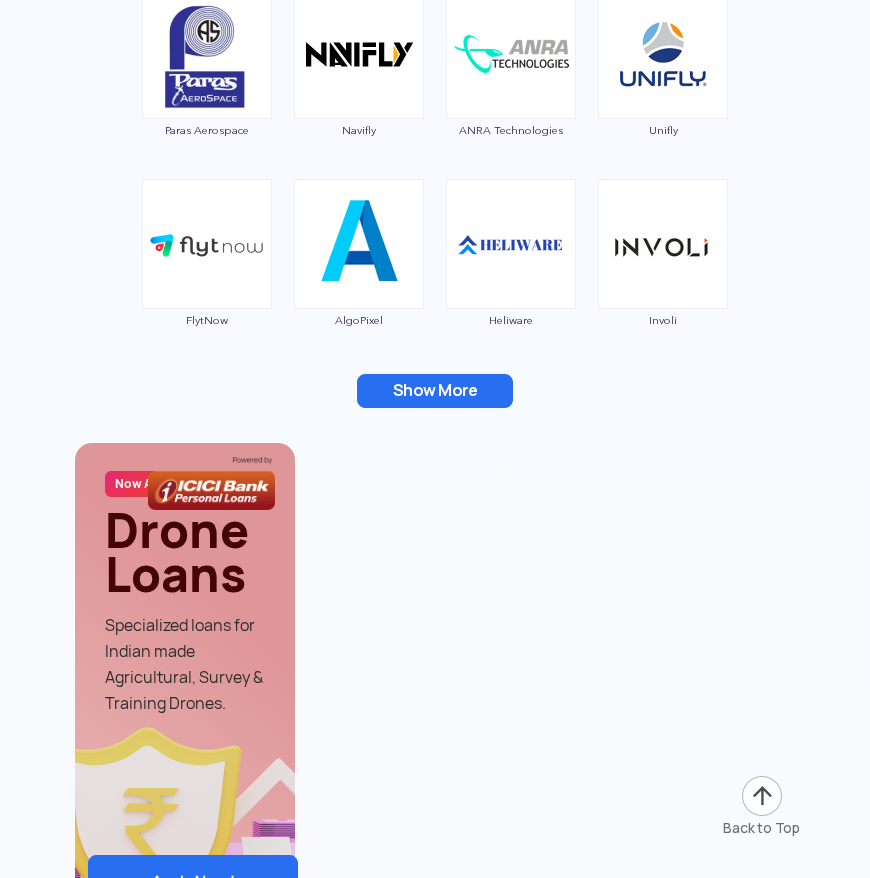click on "Show More" at bounding box center [435, 391] 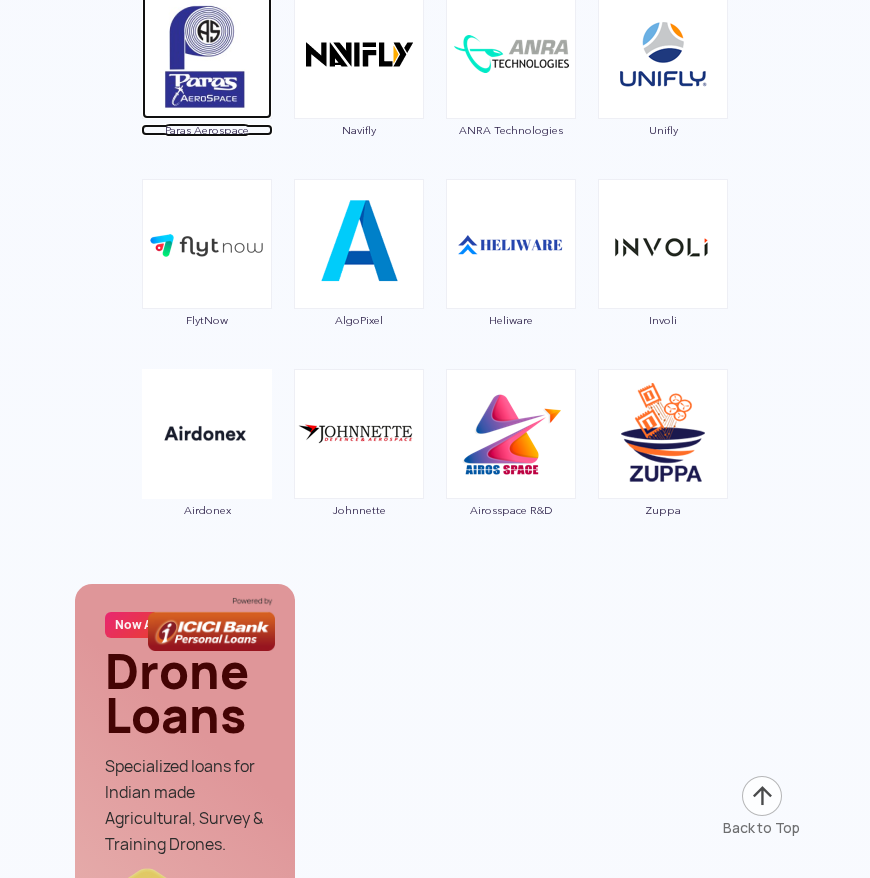 click at bounding box center (207, 54) 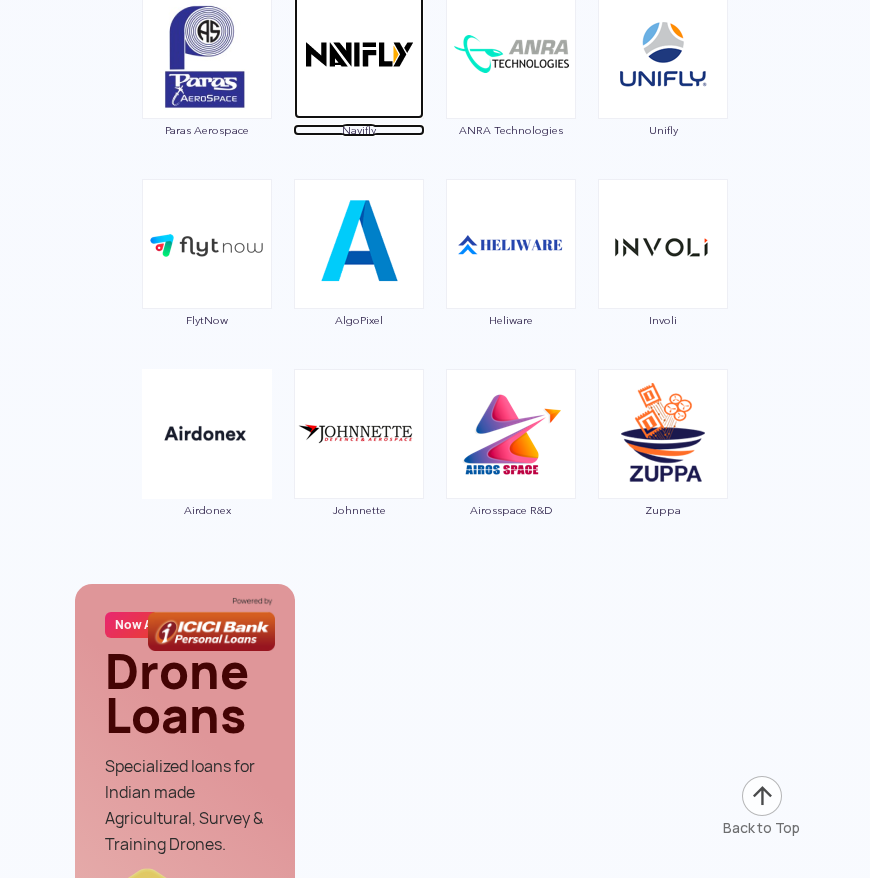 click at bounding box center (359, 54) 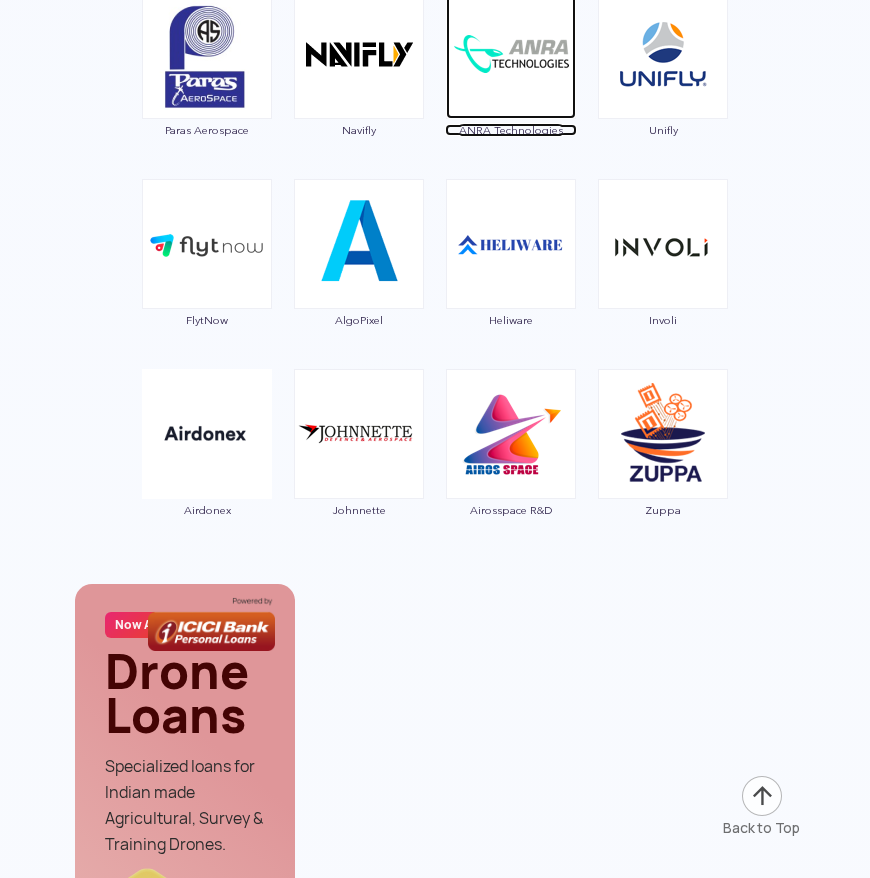 click at bounding box center [511, 54] 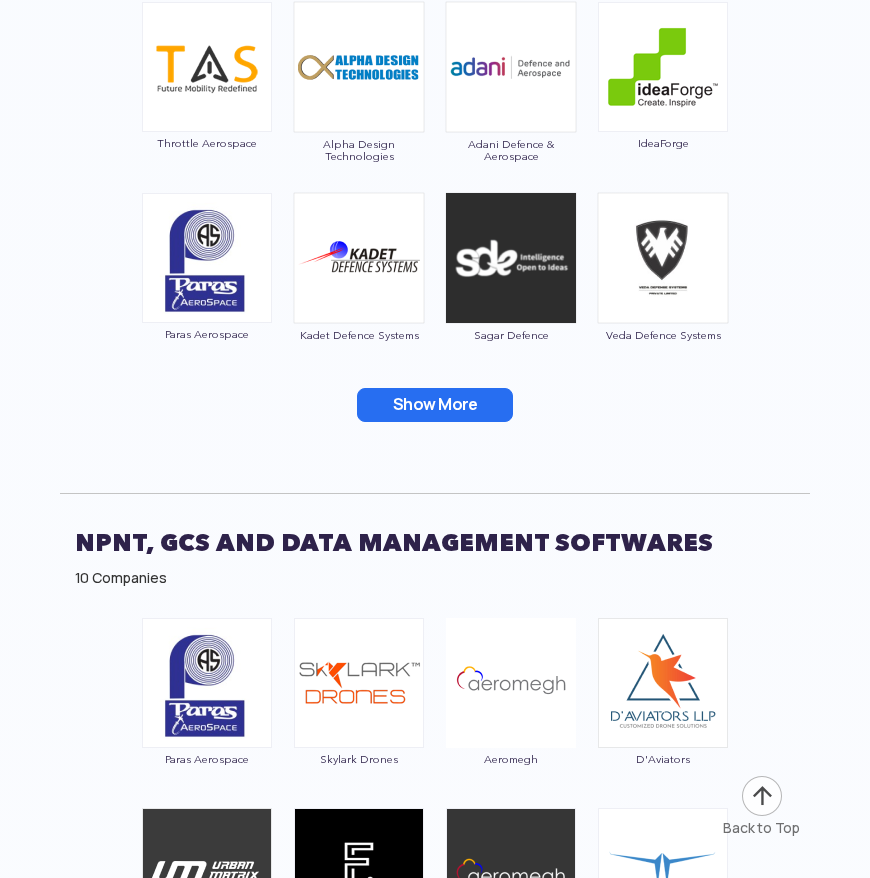 scroll, scrollTop: 9968, scrollLeft: 0, axis: vertical 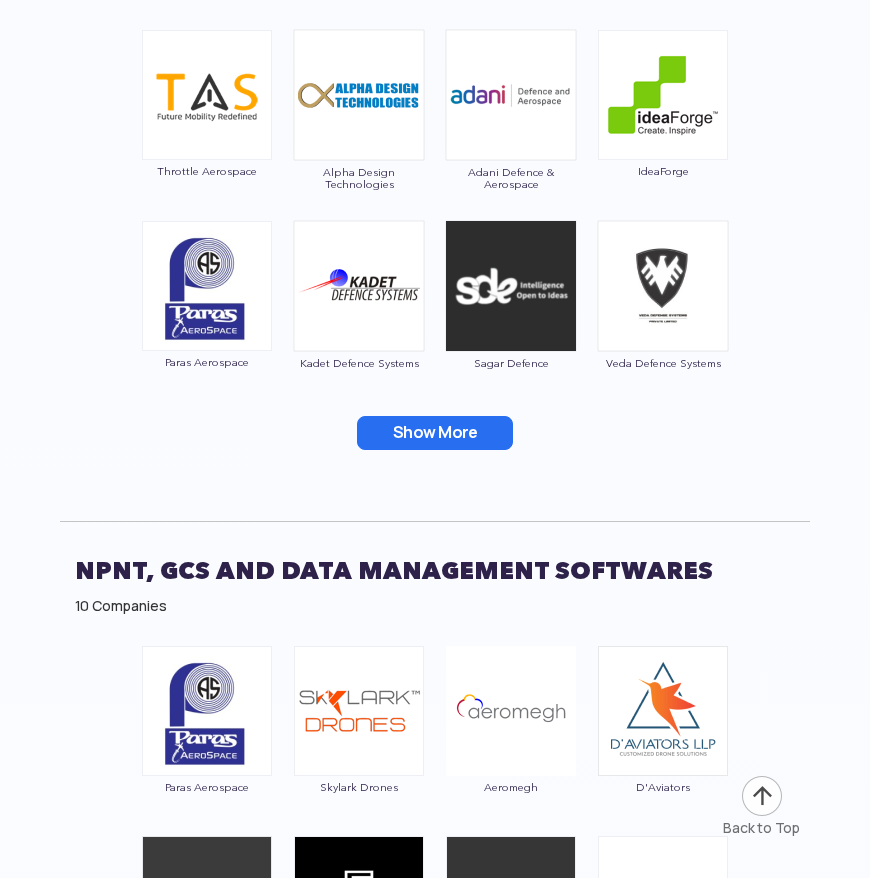 click on "Show More" at bounding box center (435, 433) 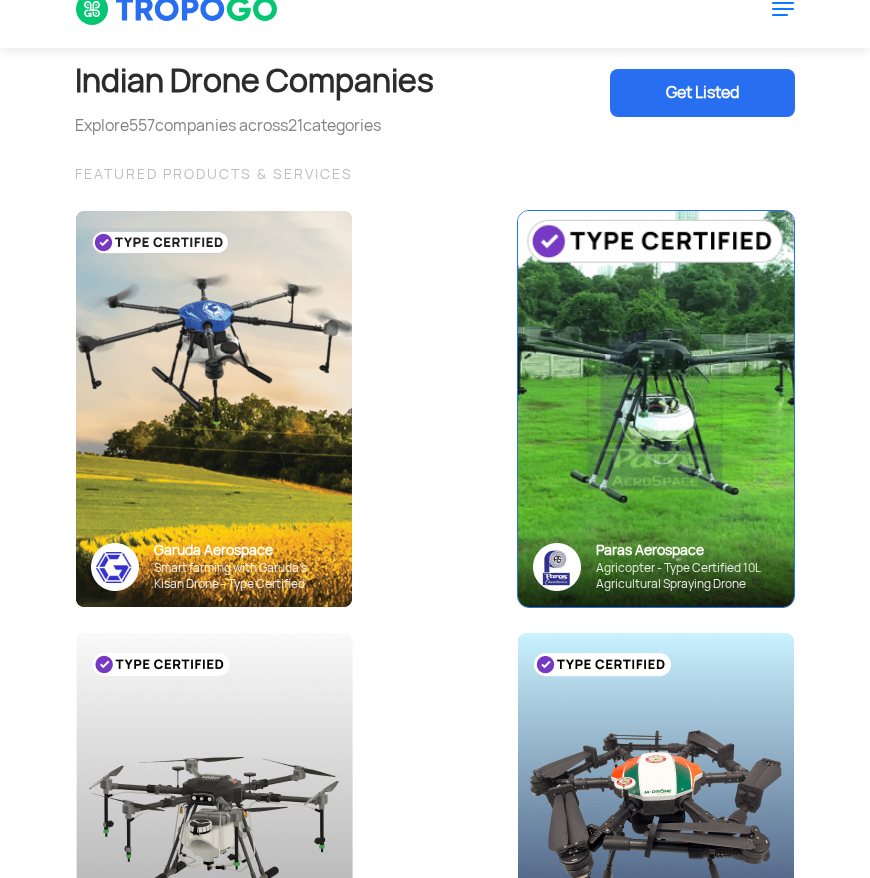 scroll, scrollTop: 0, scrollLeft: 0, axis: both 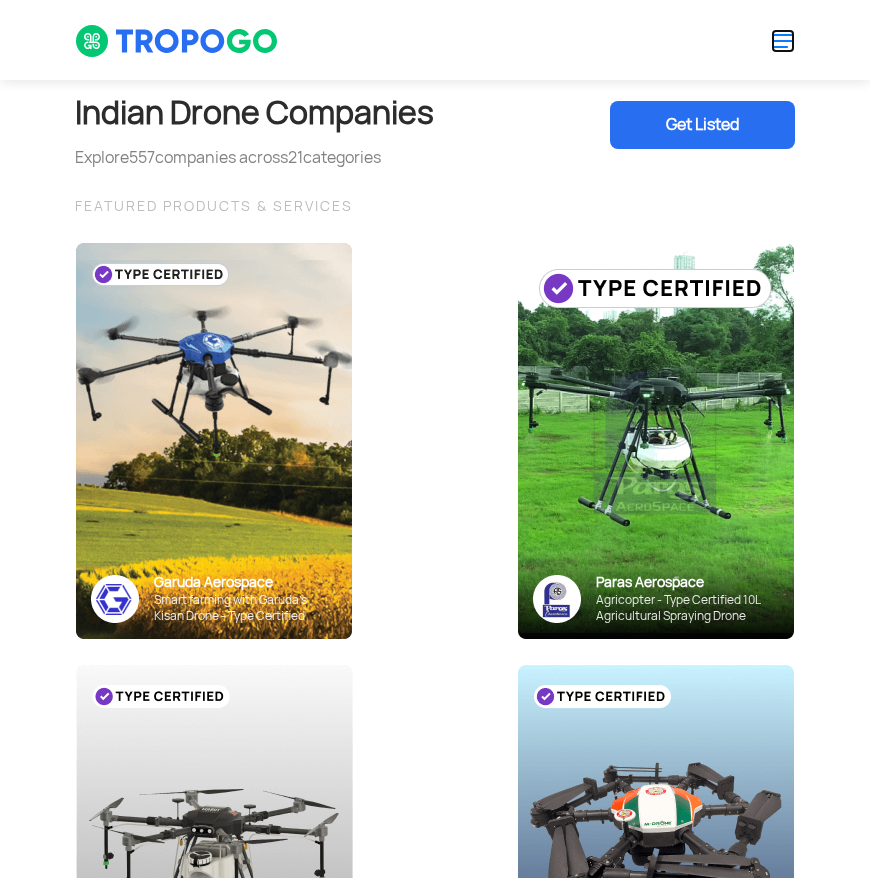 click at bounding box center [783, 41] 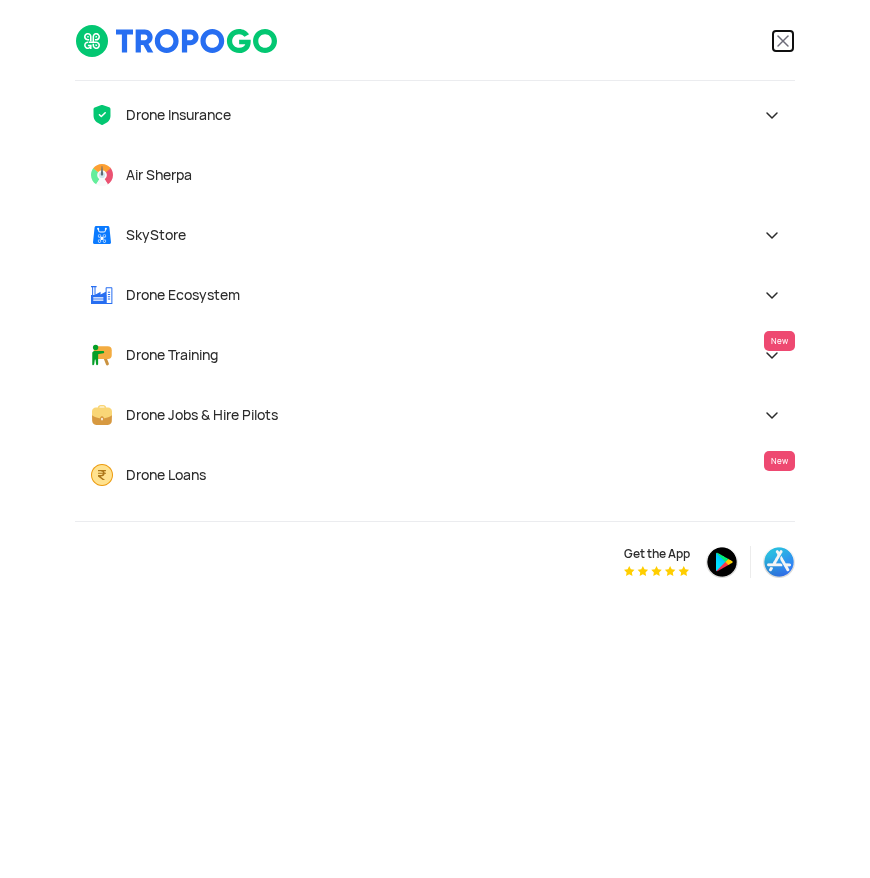 click at bounding box center (783, 41) 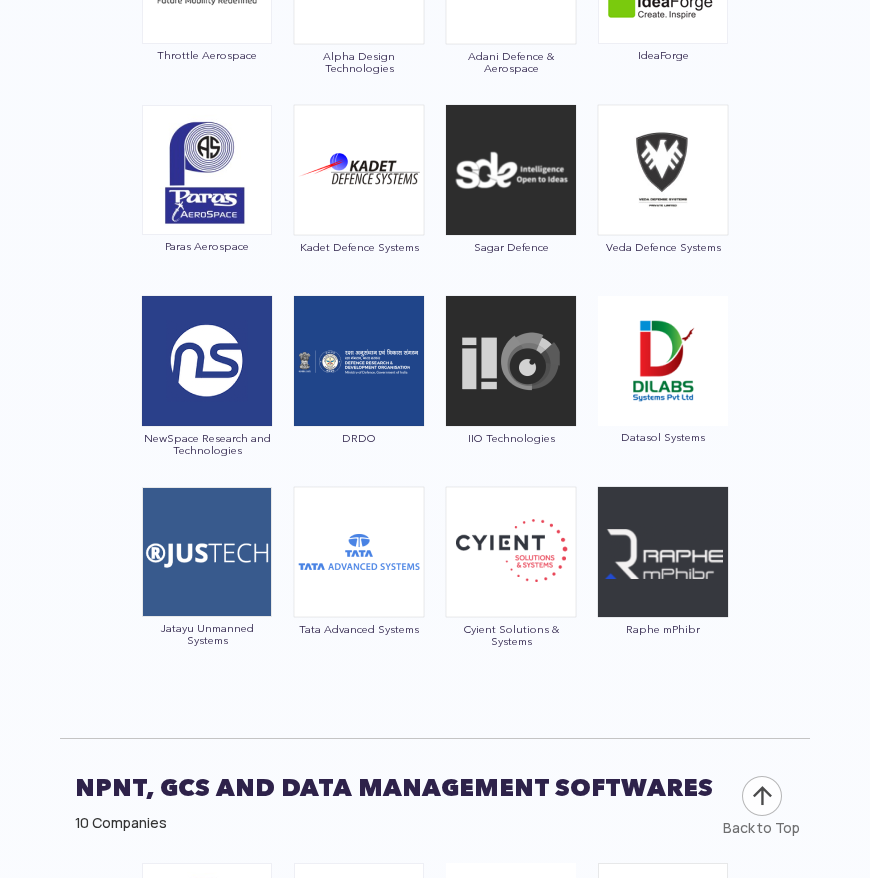 scroll, scrollTop: 10172, scrollLeft: 0, axis: vertical 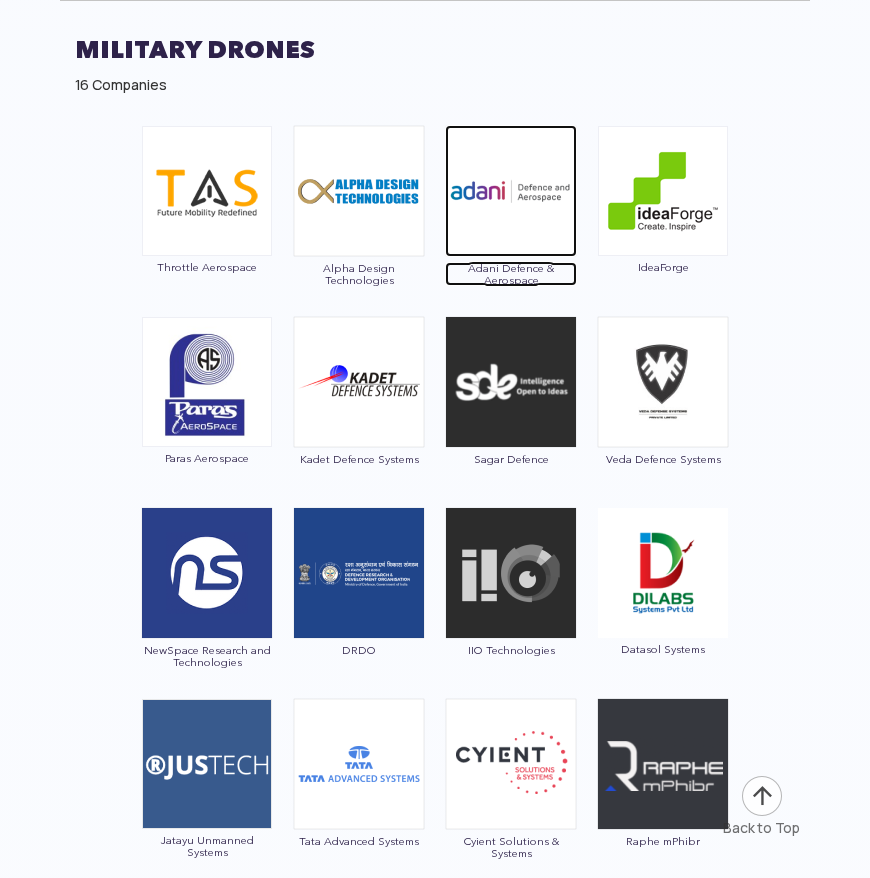 click at bounding box center (511, 191) 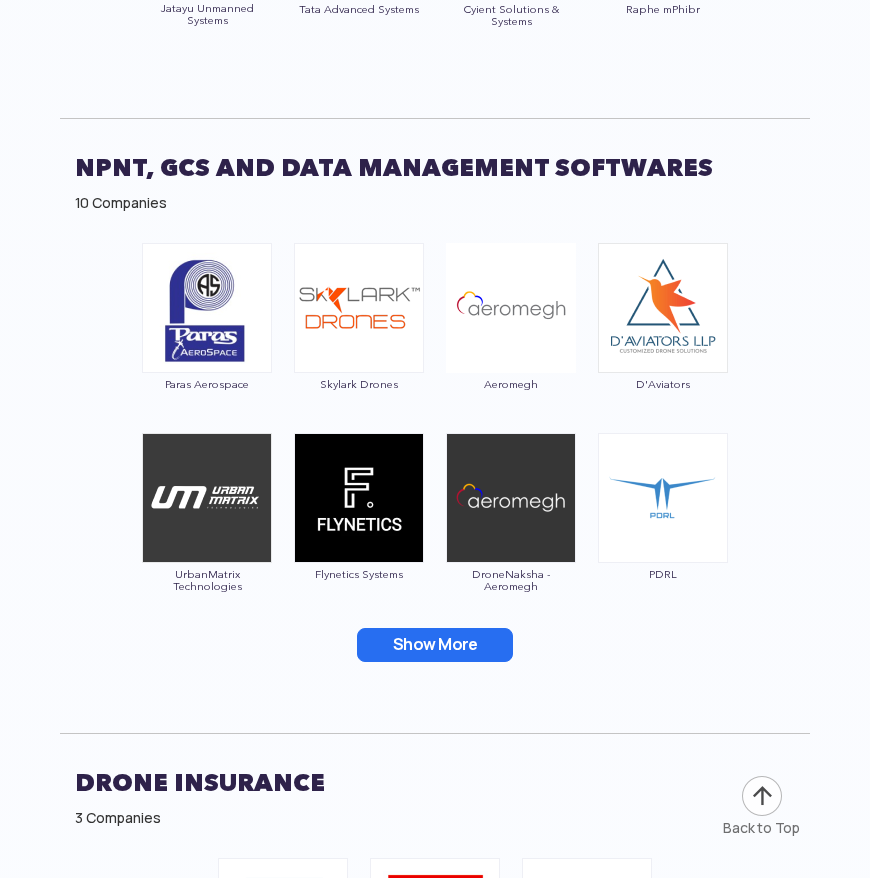 scroll, scrollTop: 10884, scrollLeft: 0, axis: vertical 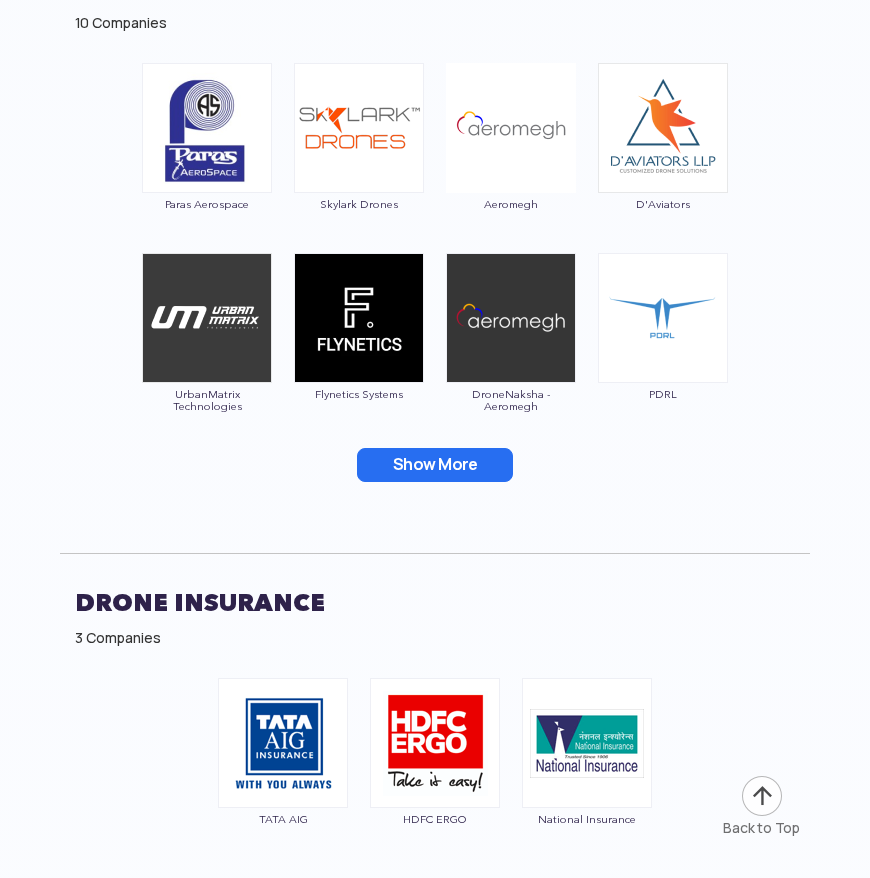 click on "Show More" at bounding box center (435, 465) 